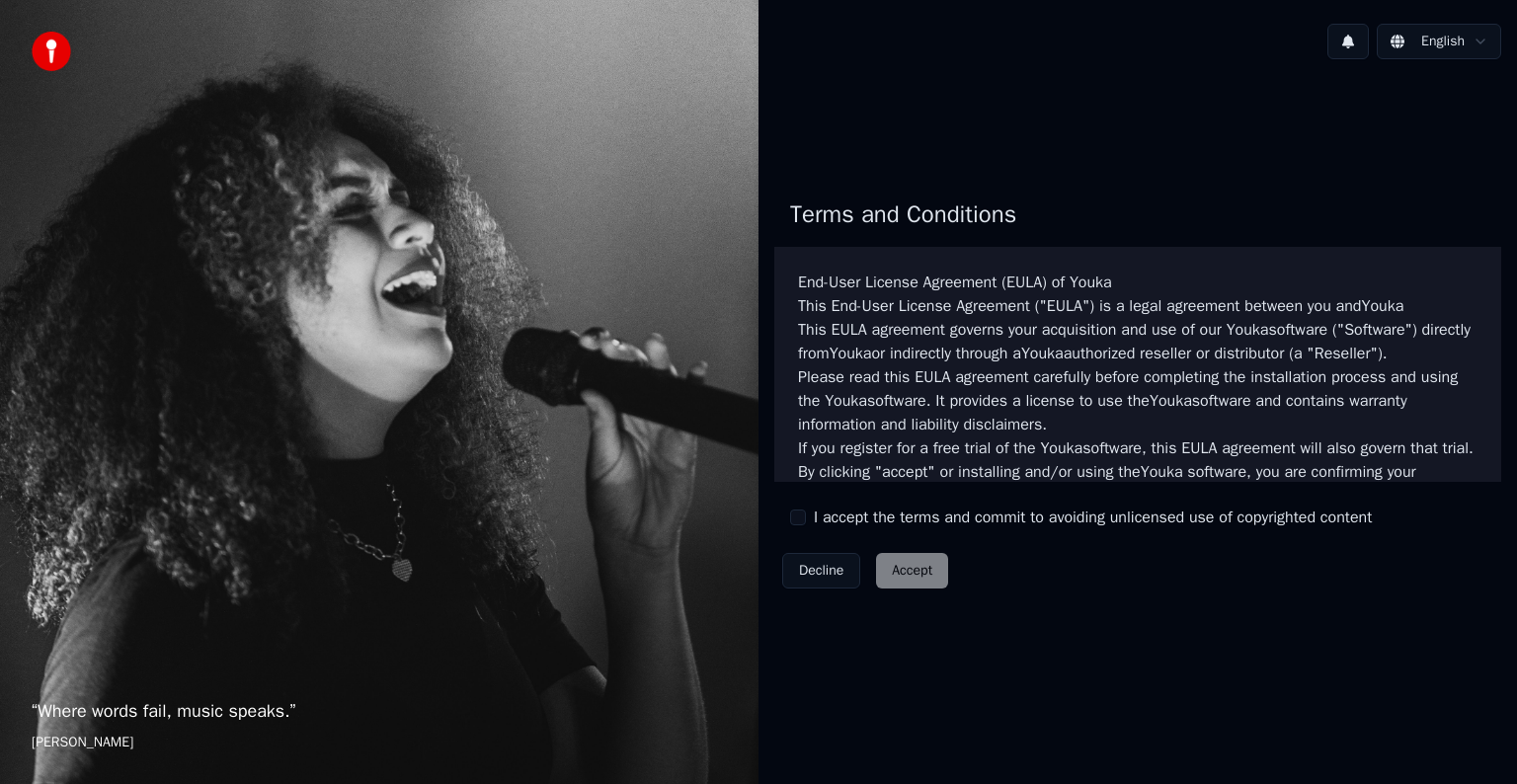 scroll, scrollTop: 0, scrollLeft: 0, axis: both 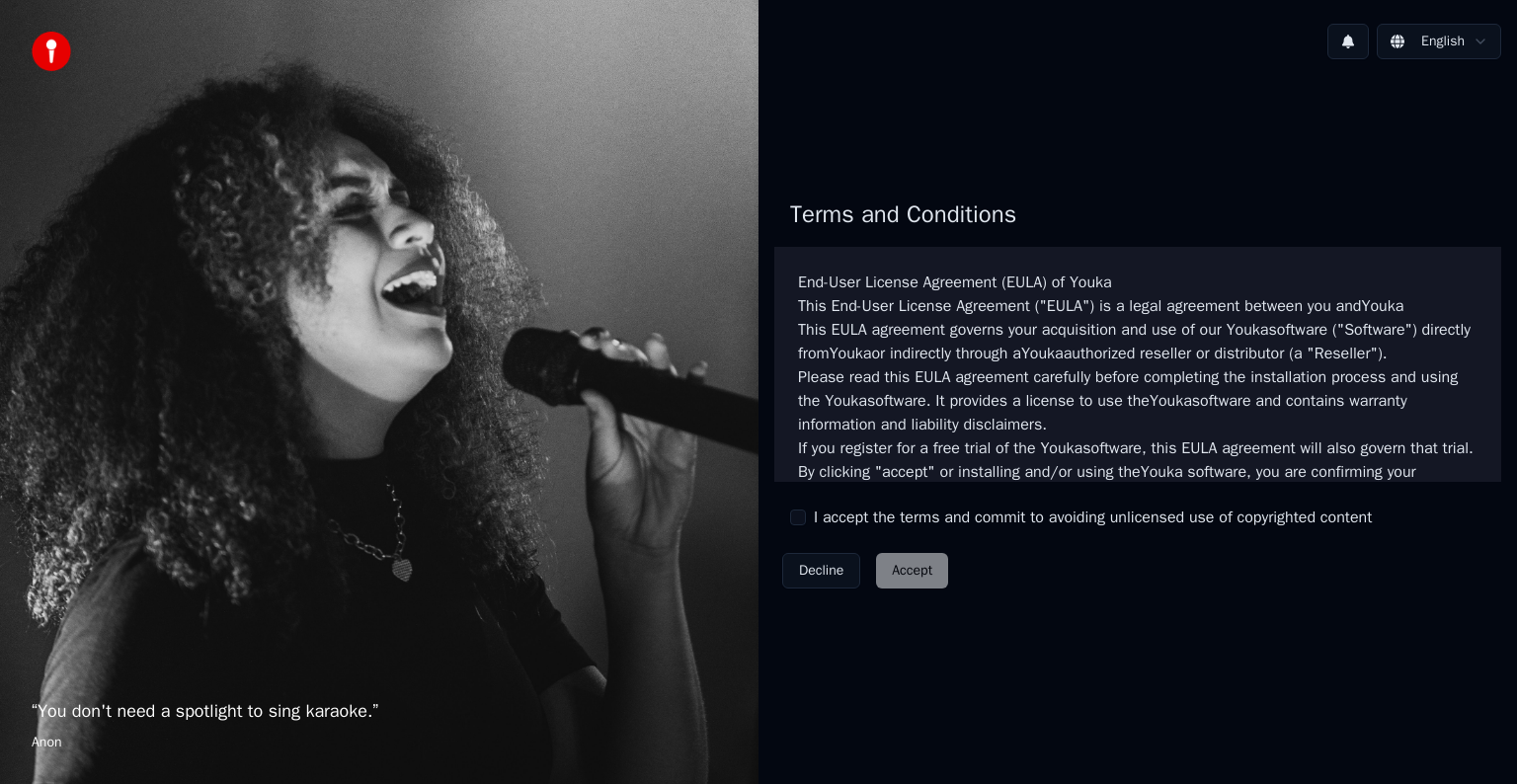 click on "I accept the terms and commit to avoiding unlicensed use of copyrighted content" at bounding box center [1080, 517] 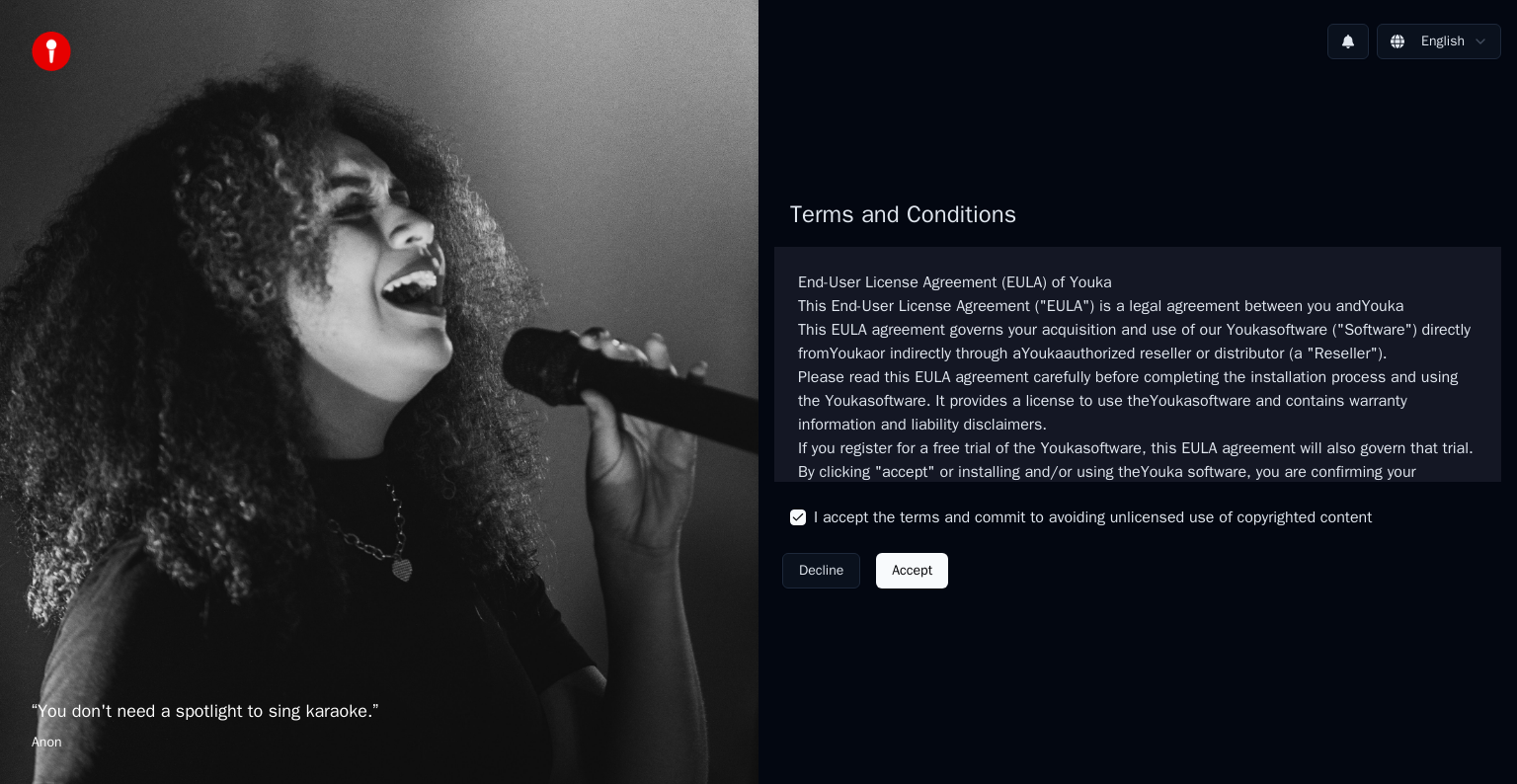 click on "Accept" at bounding box center (912, 571) 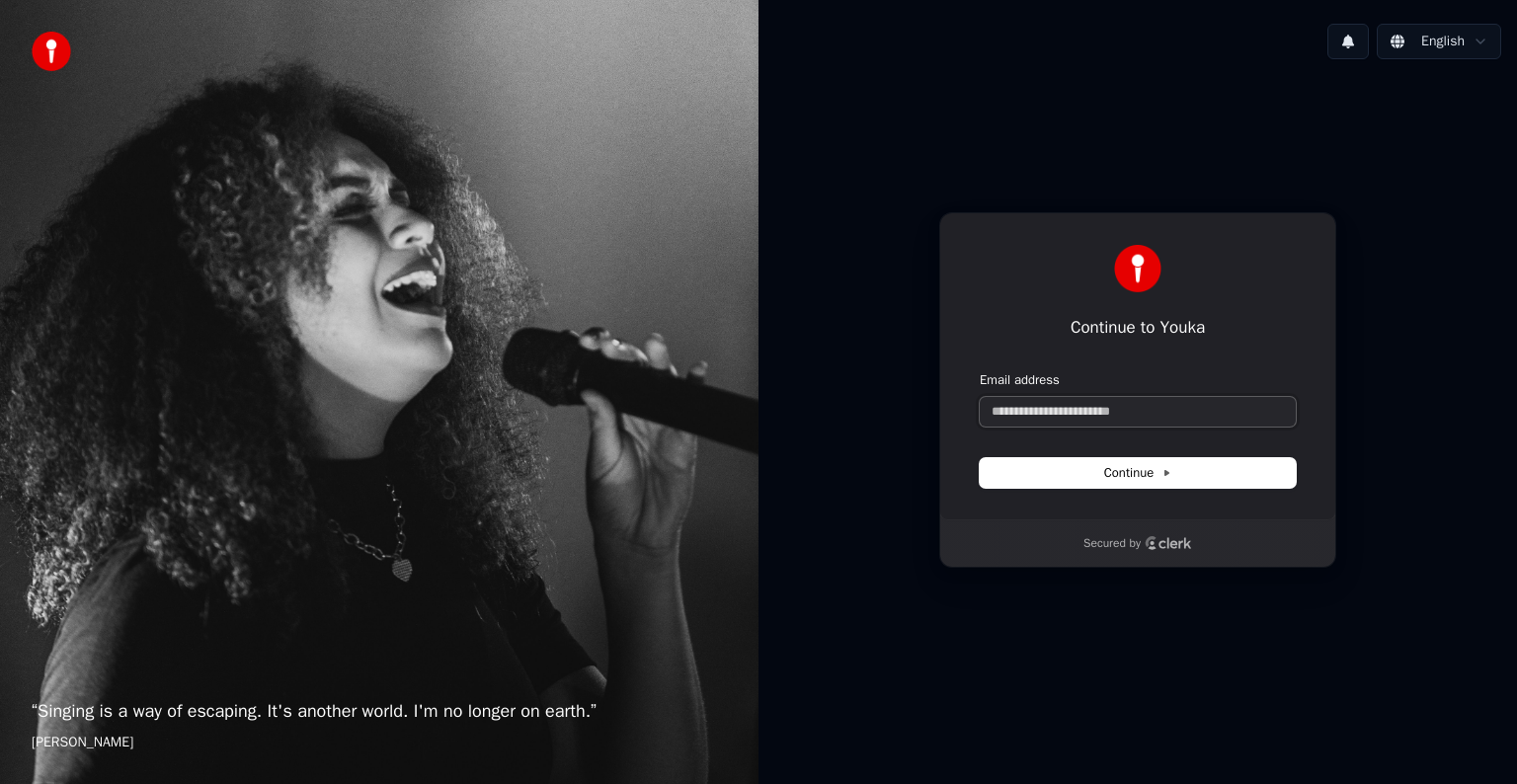 click on "Email address" at bounding box center (1138, 412) 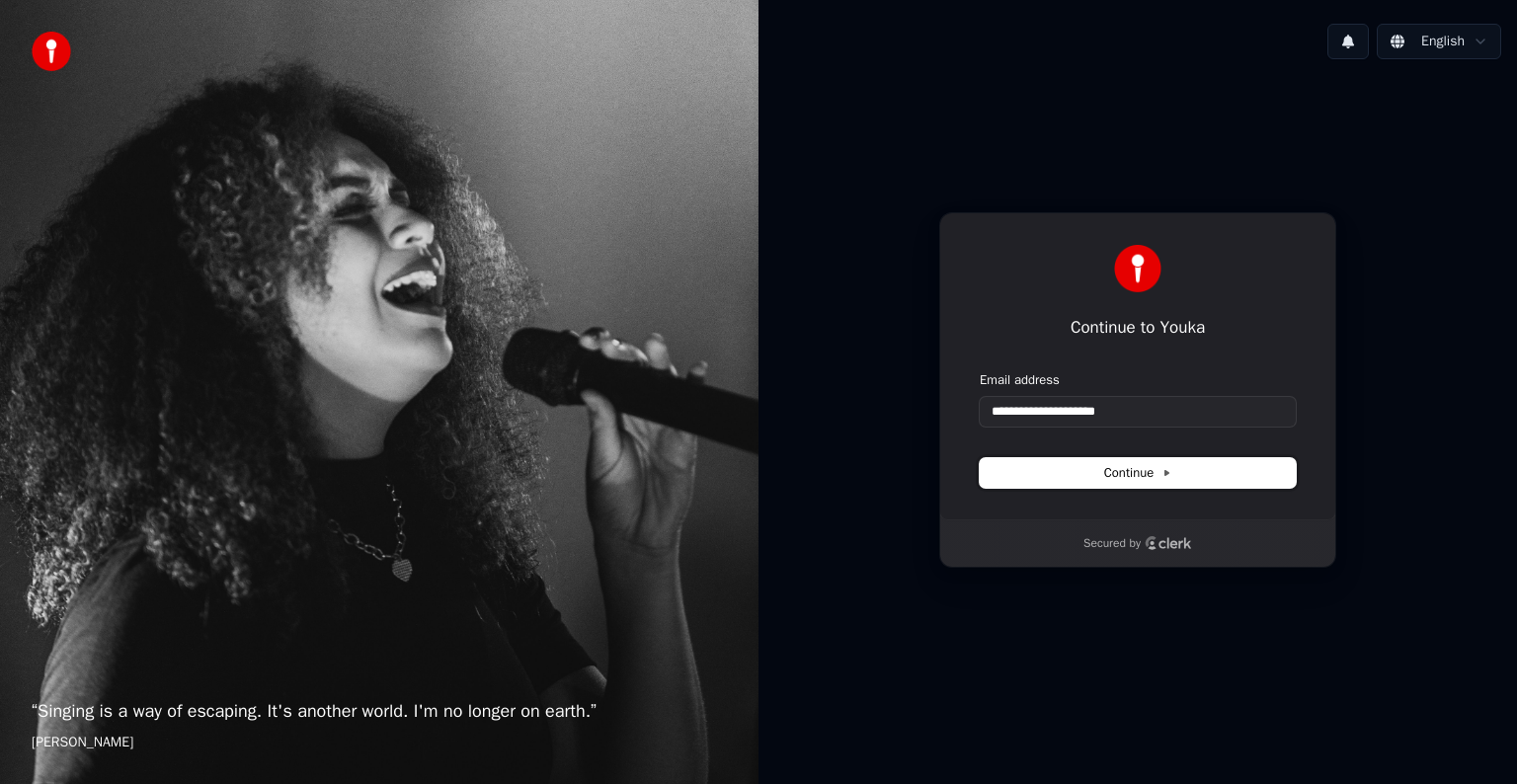 click on "Continue" at bounding box center (1138, 473) 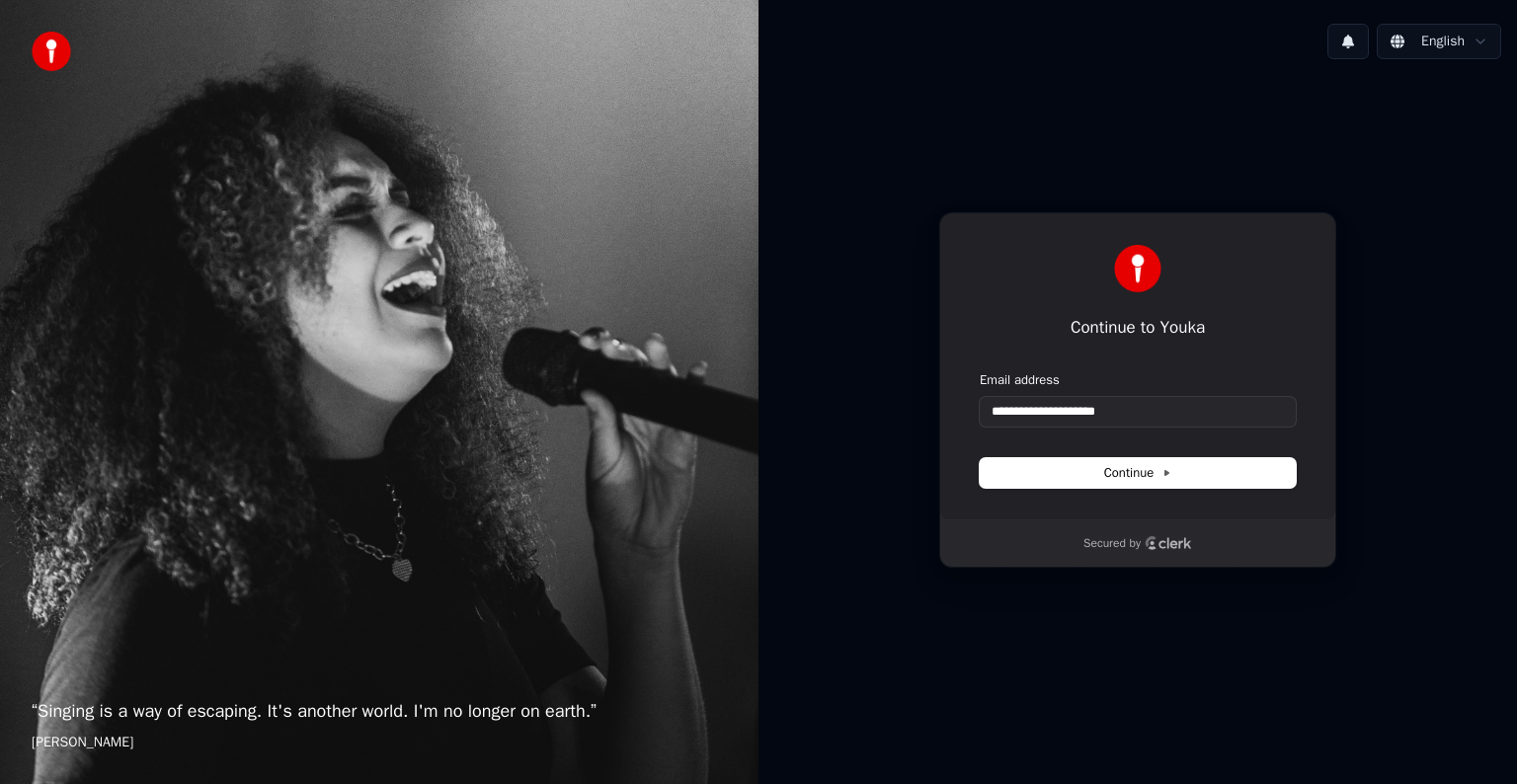 type on "**********" 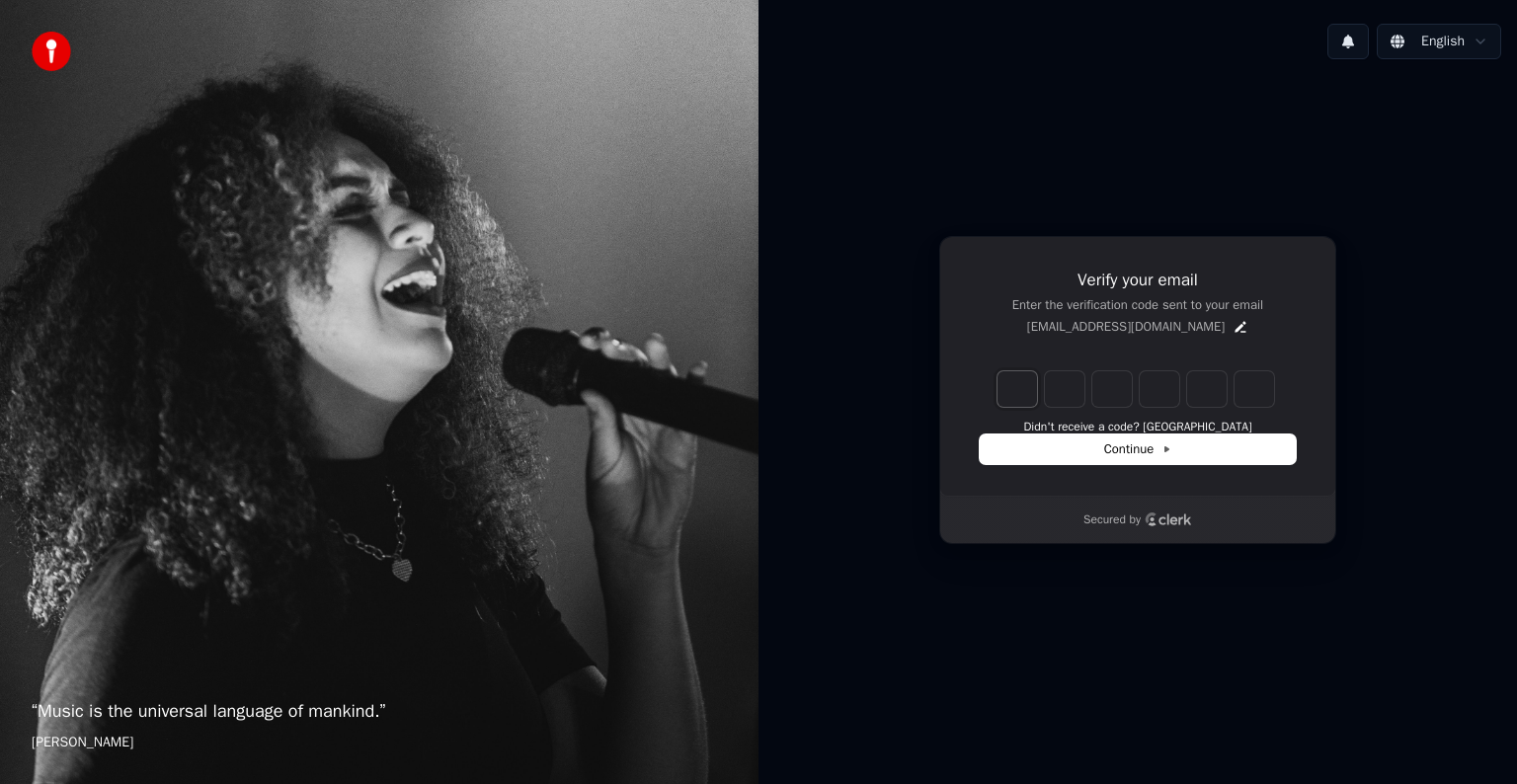 type on "*" 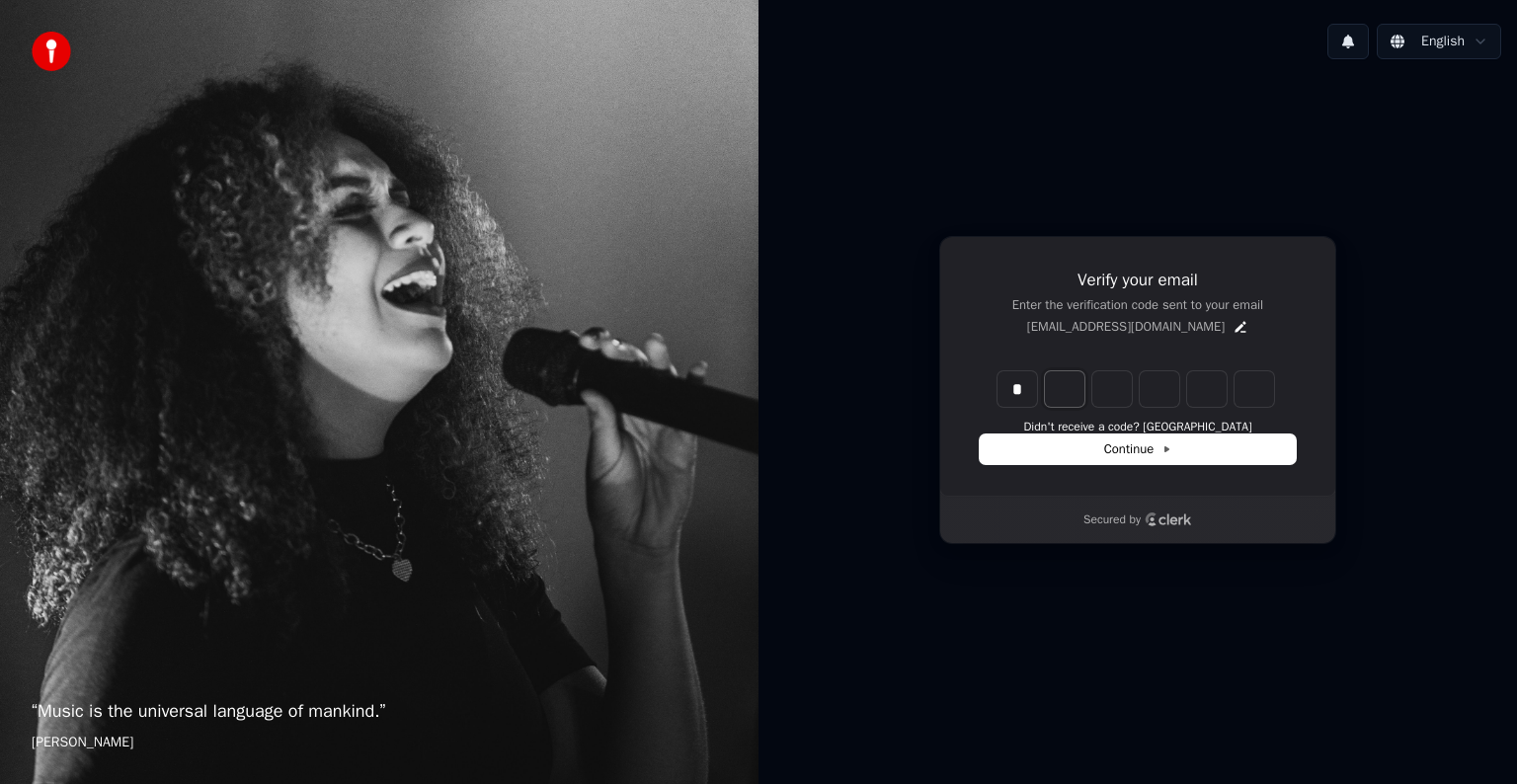 type on "*" 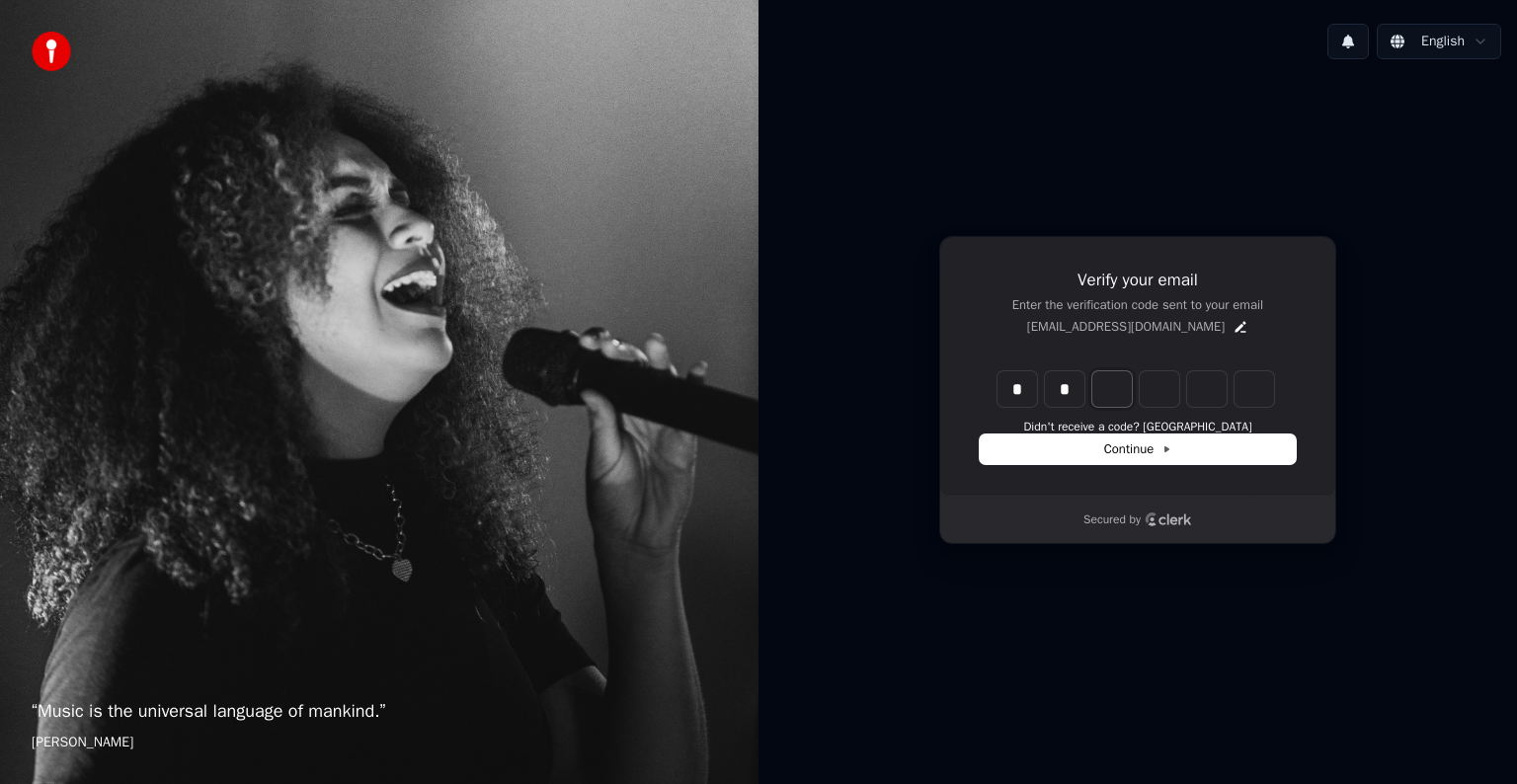 type on "**" 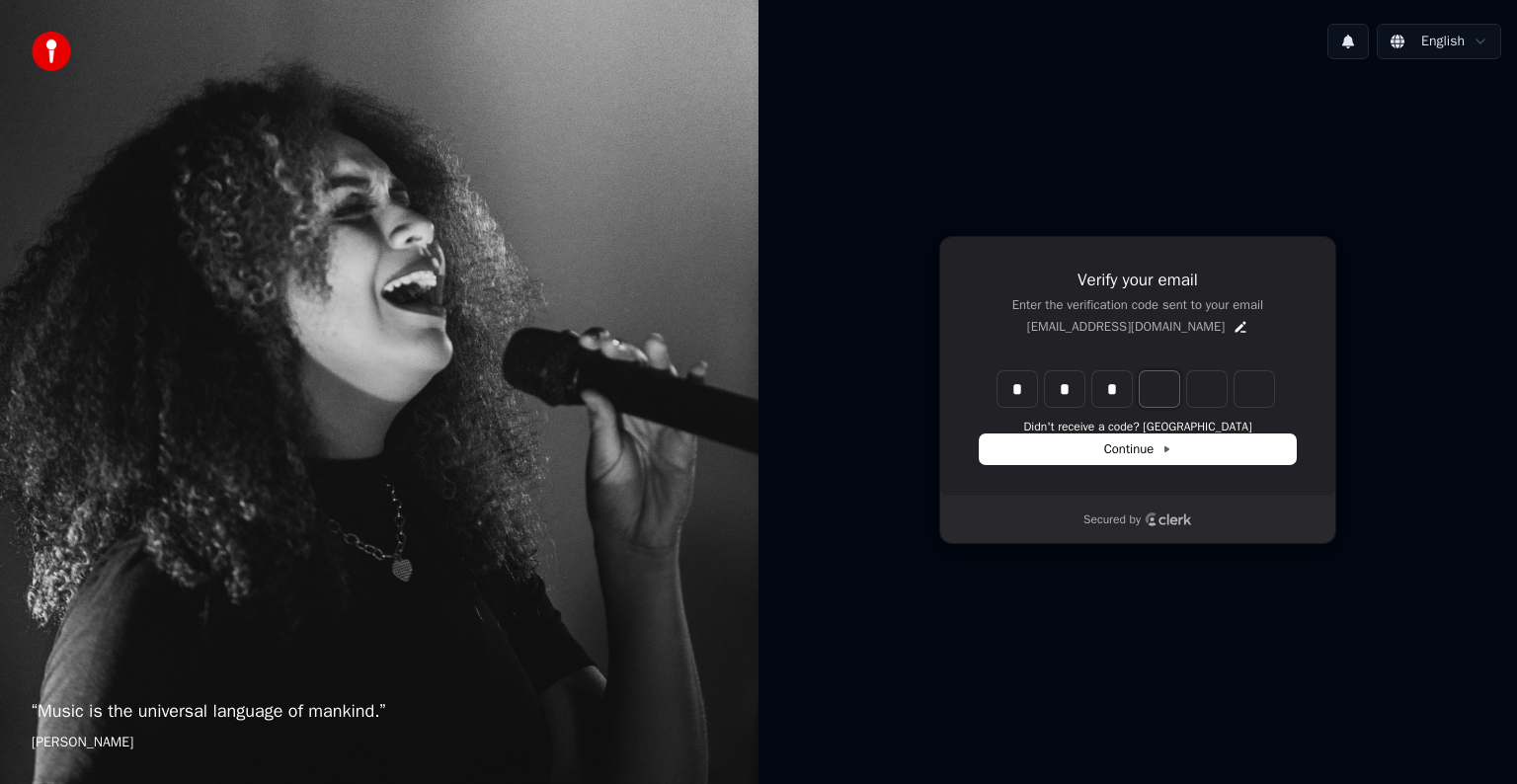type on "***" 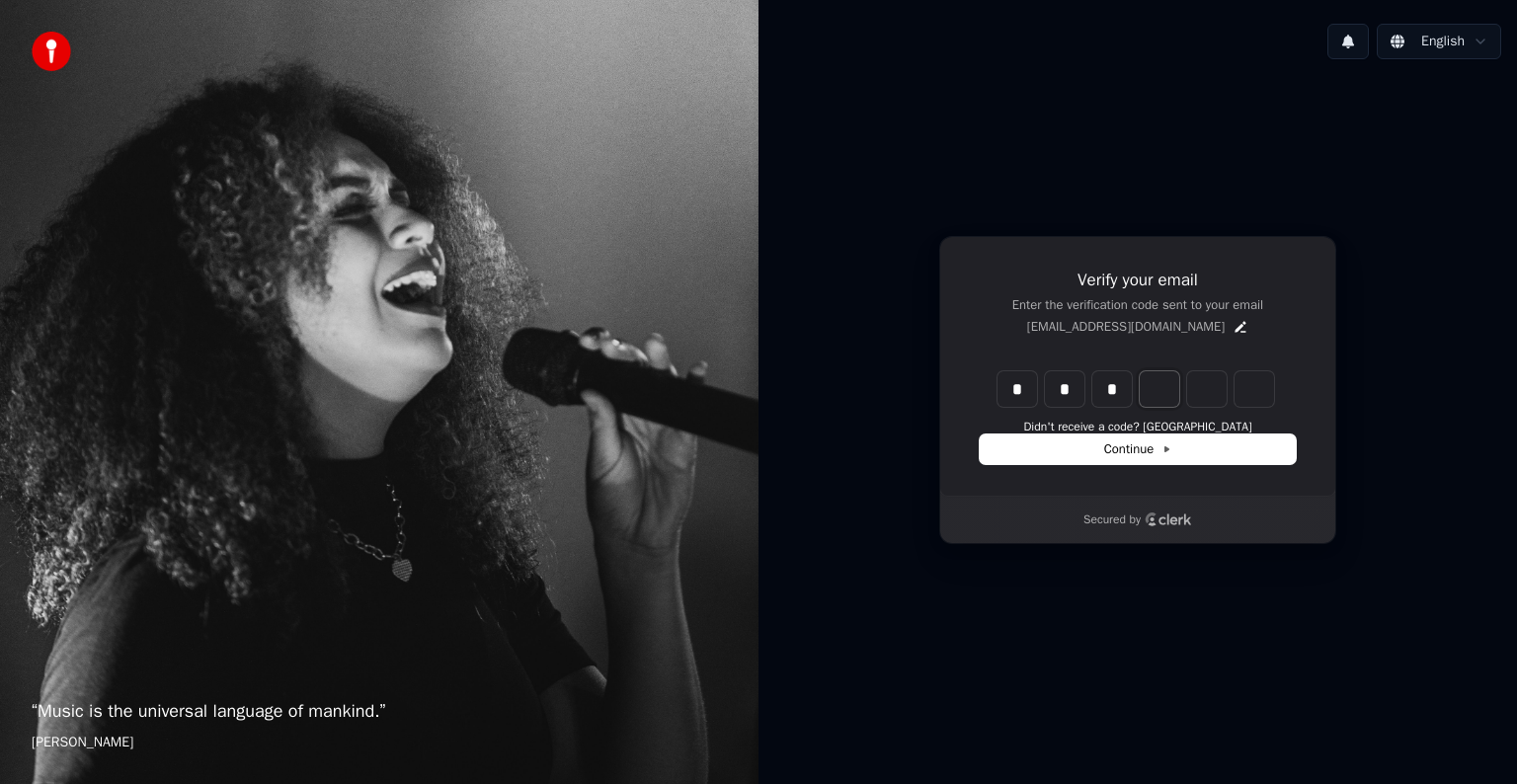 type on "*" 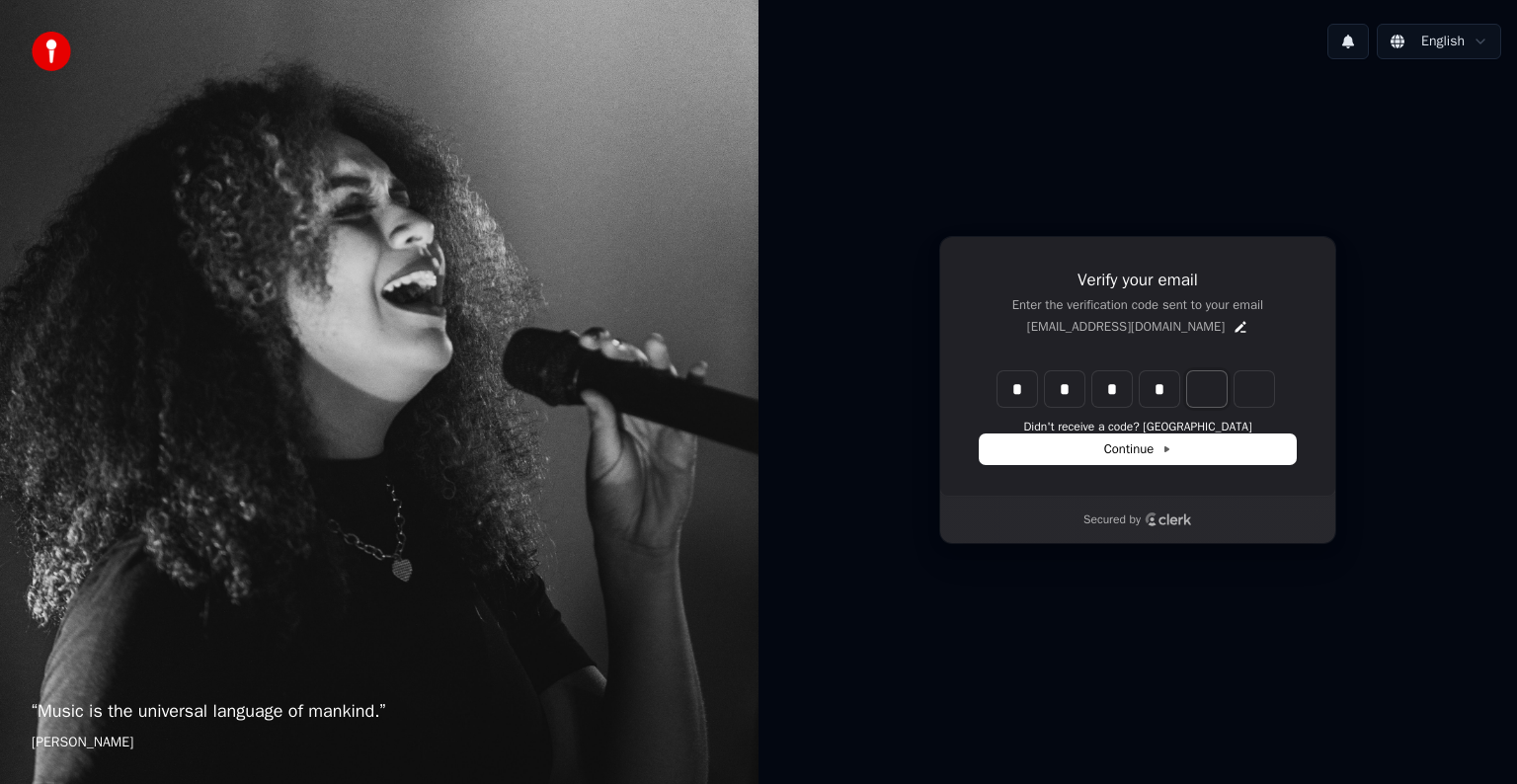 type on "****" 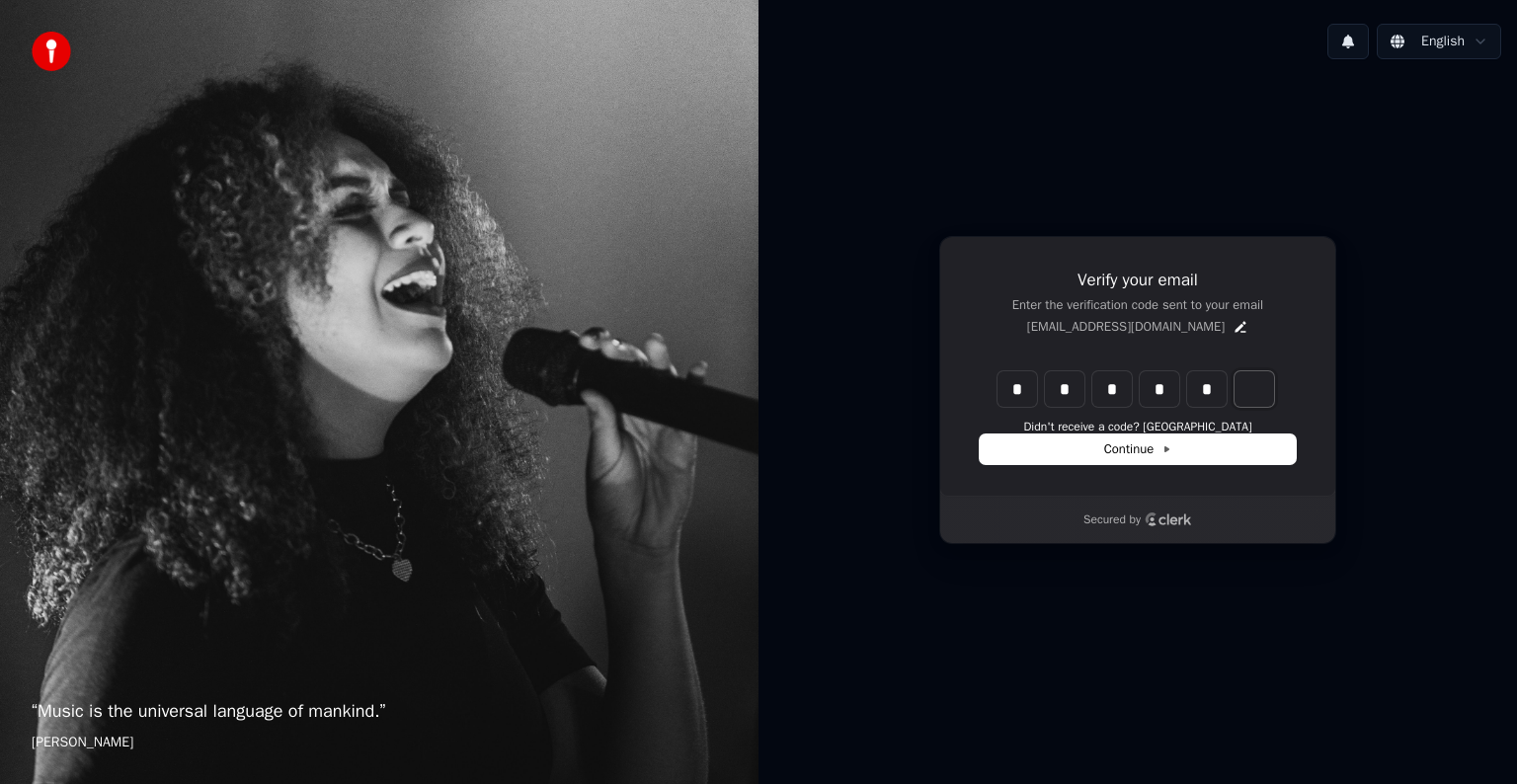 type on "******" 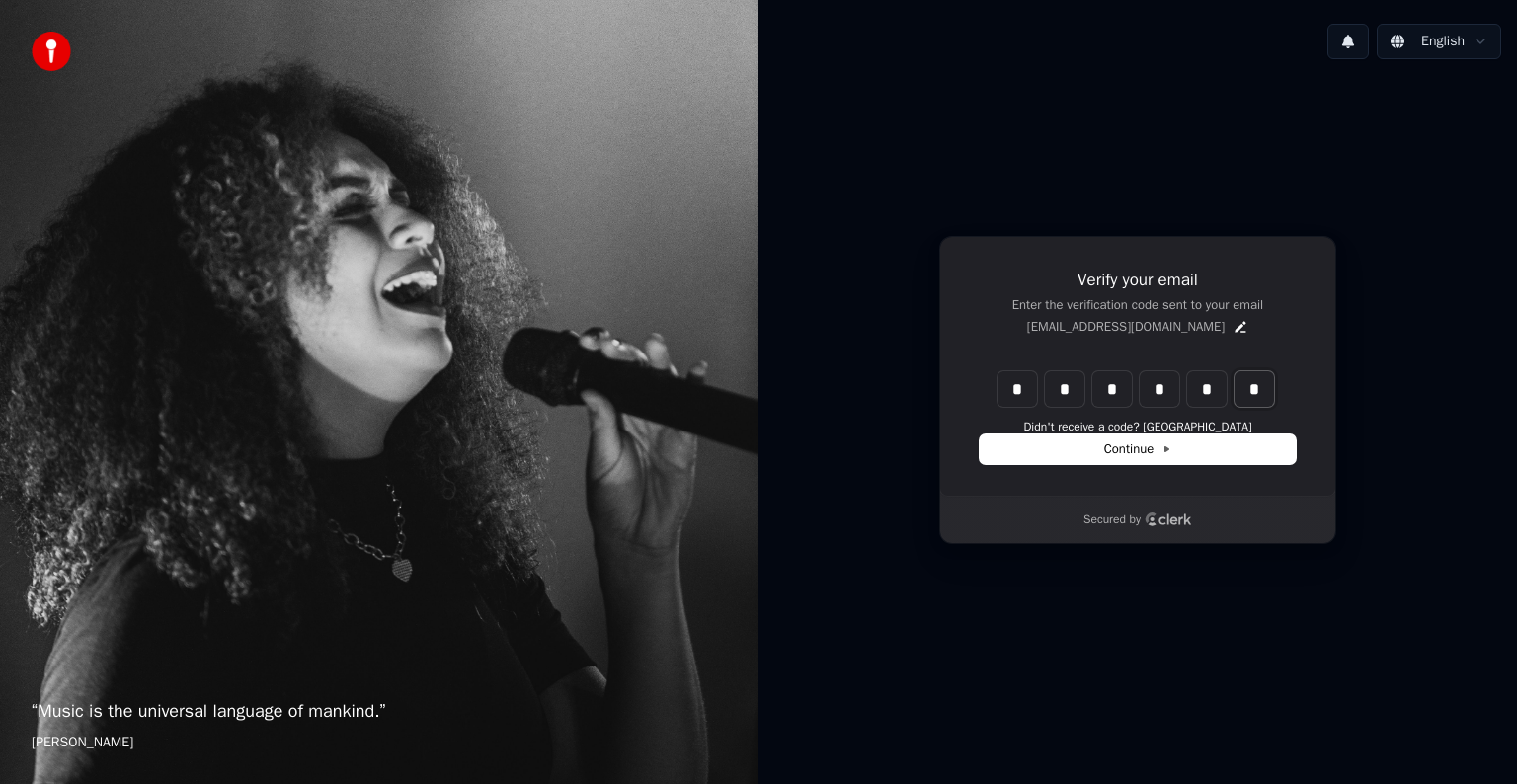 type on "*" 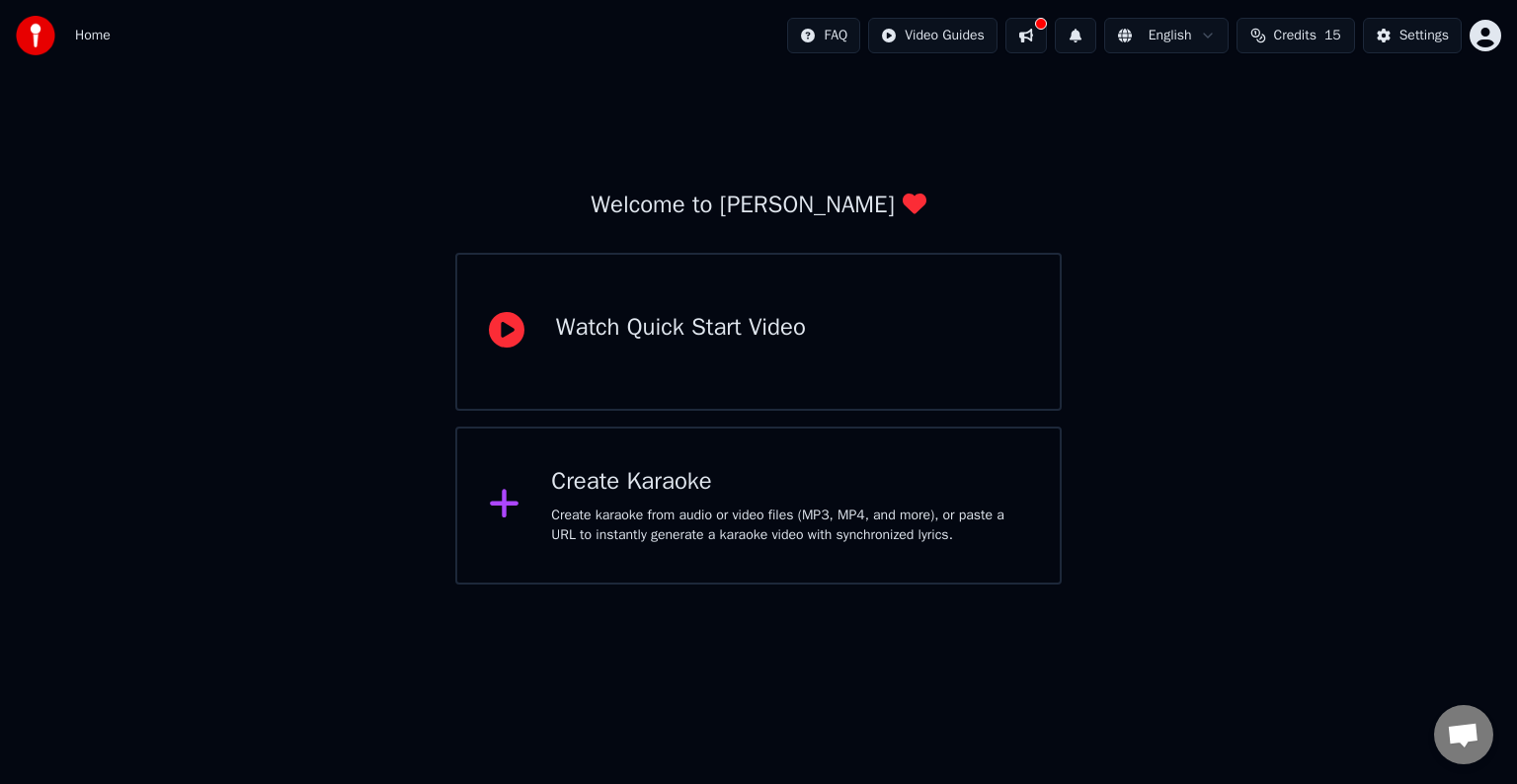 click on "Home FAQ Video Guides English Credits 15 Settings Welcome to Youka Watch Quick Start Video Create Karaoke Create karaoke from audio or video files (MP3, MP4, and more), or paste a URL to instantly generate a karaoke video with synchronized lyrics." at bounding box center (758, 292) 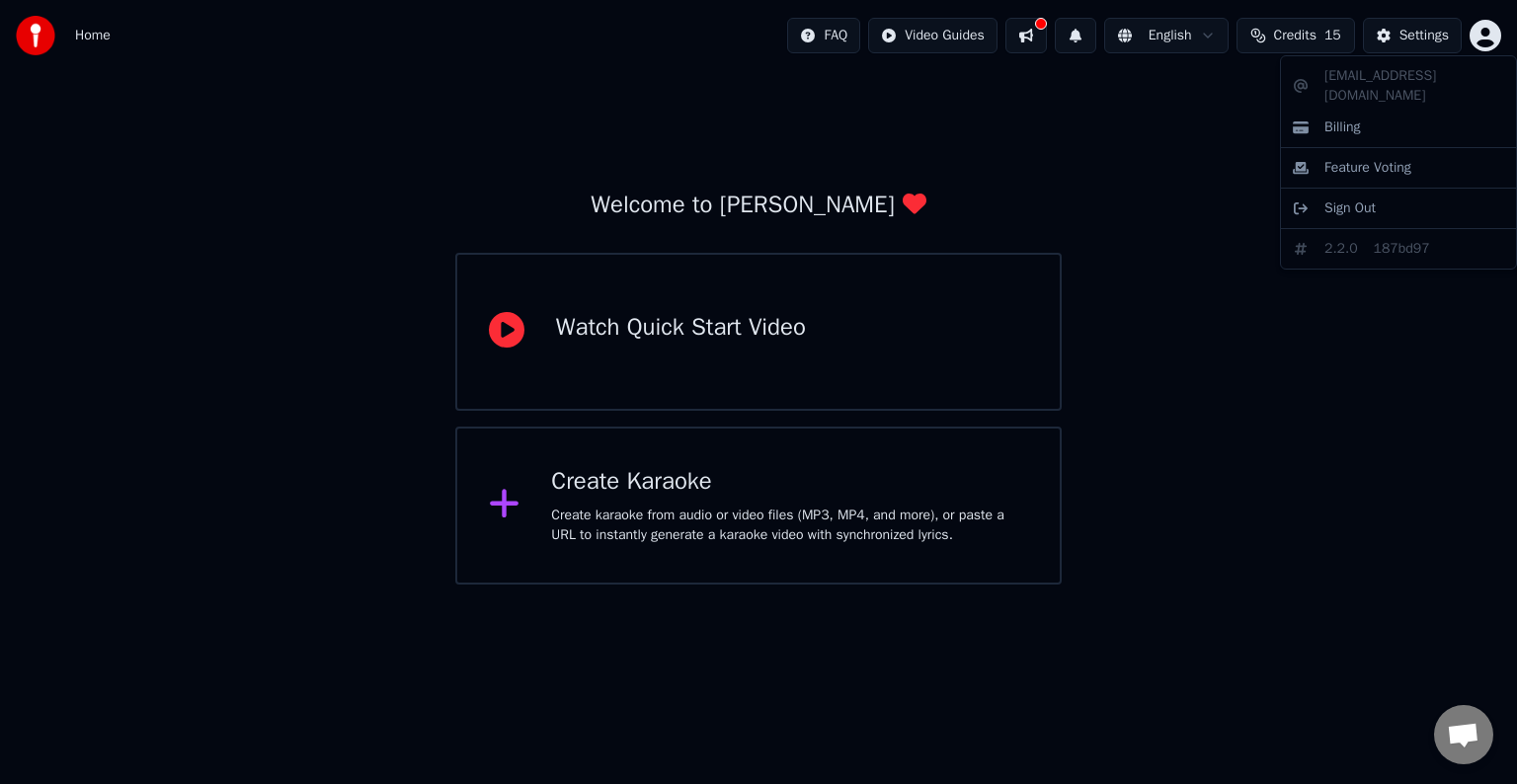click on "Home FAQ Video Guides English Credits 15 Settings Welcome to Youka Watch Quick Start Video Create Karaoke Create karaoke from audio or video files (MP3, MP4, and more), or paste a URL to instantly generate a karaoke video with synchronized lyrics.
[EMAIL_ADDRESS][DOMAIN_NAME] Billing Feature Voting Sign Out 2.2.0 187bd97" at bounding box center (758, 292) 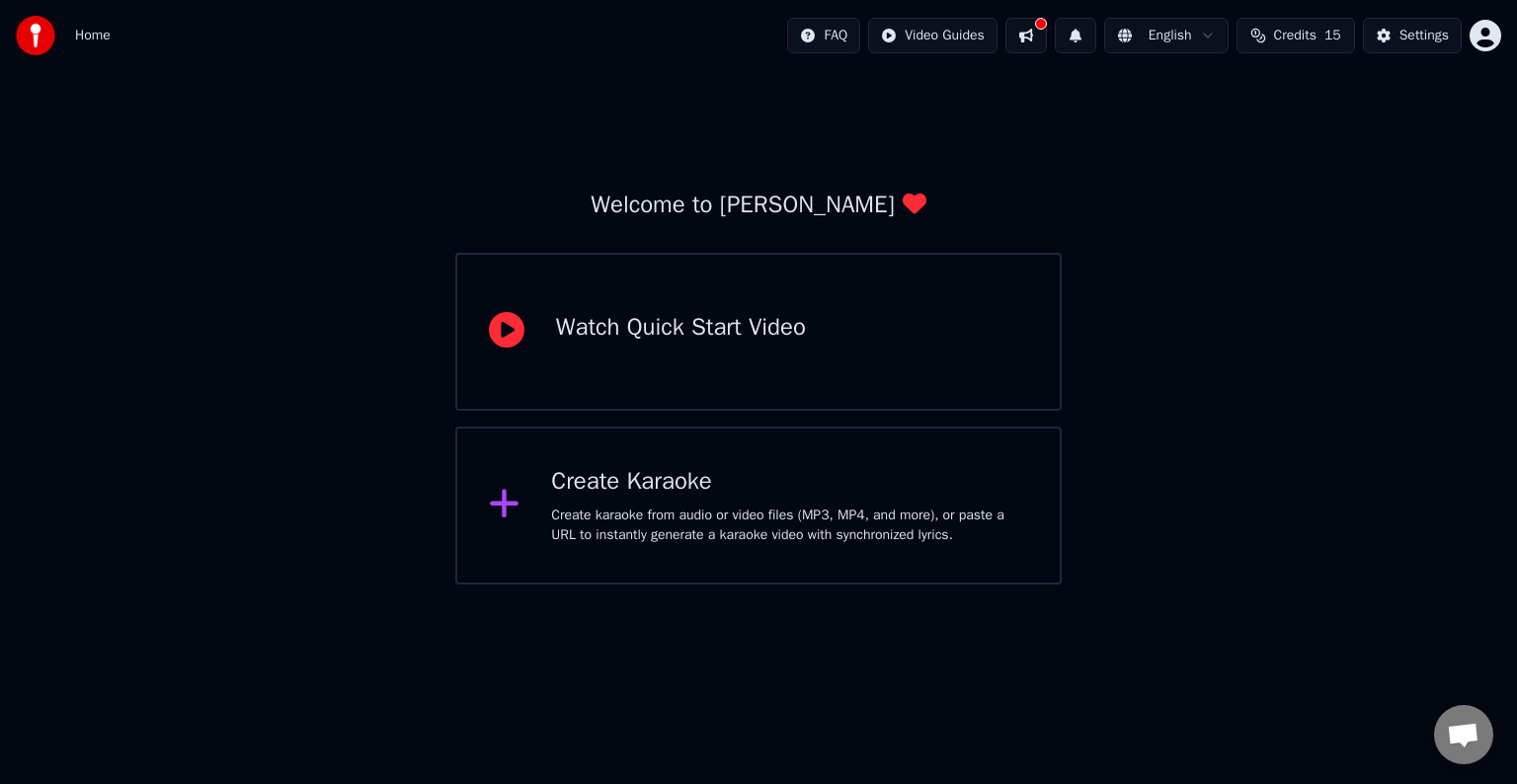 click 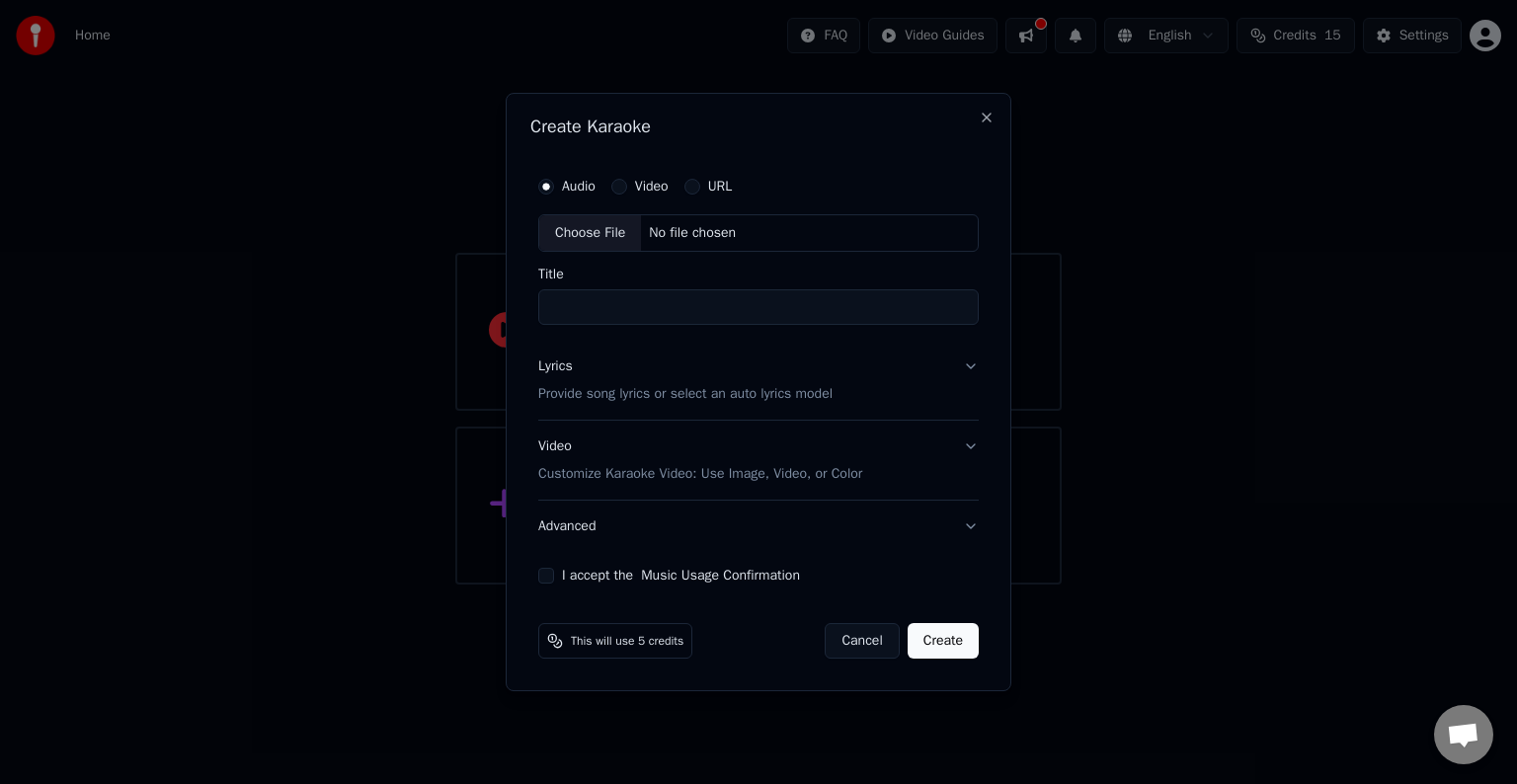 click on "Lyrics Provide song lyrics or select an auto lyrics model" at bounding box center [758, 380] 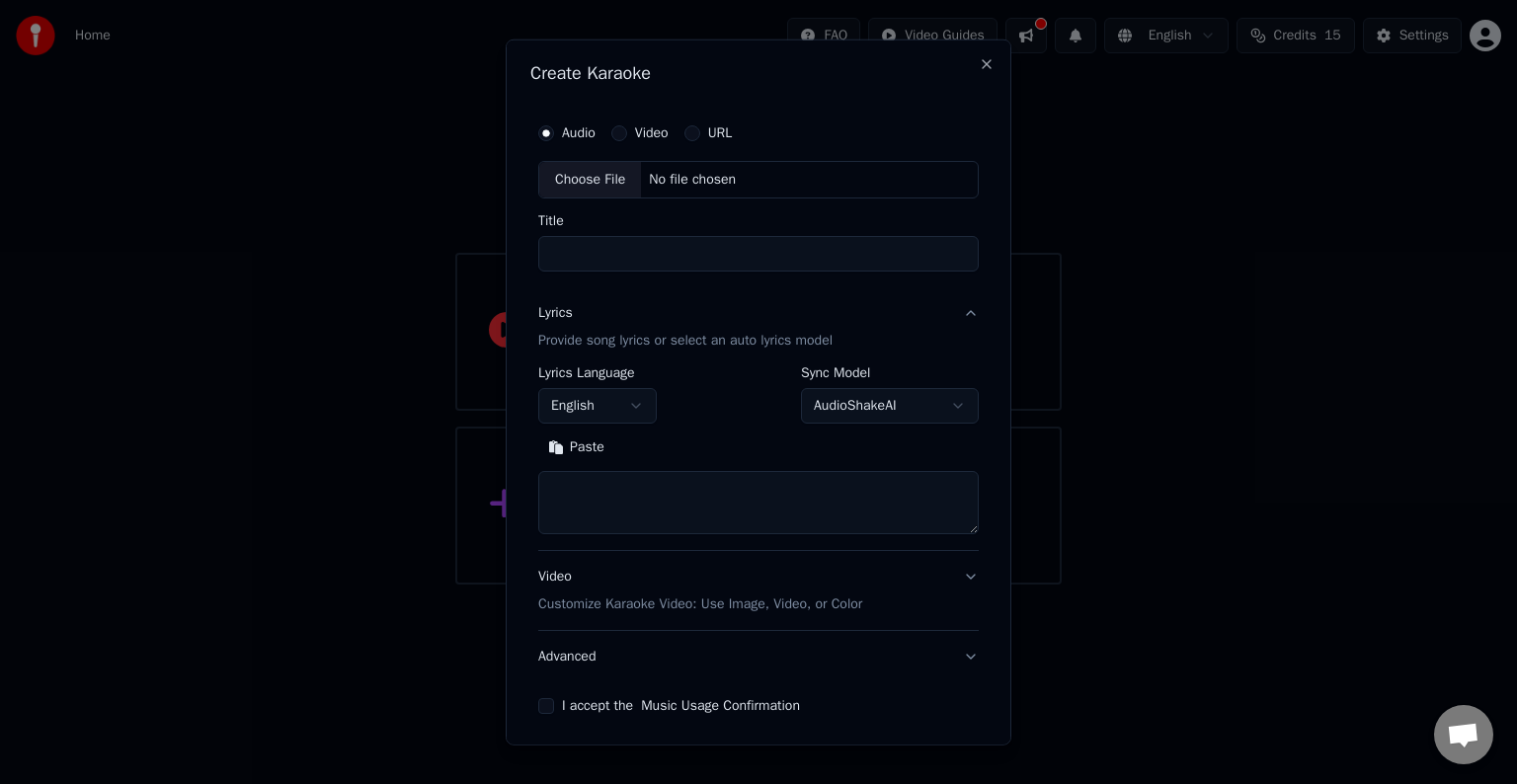 click on "**********" at bounding box center (758, 292) 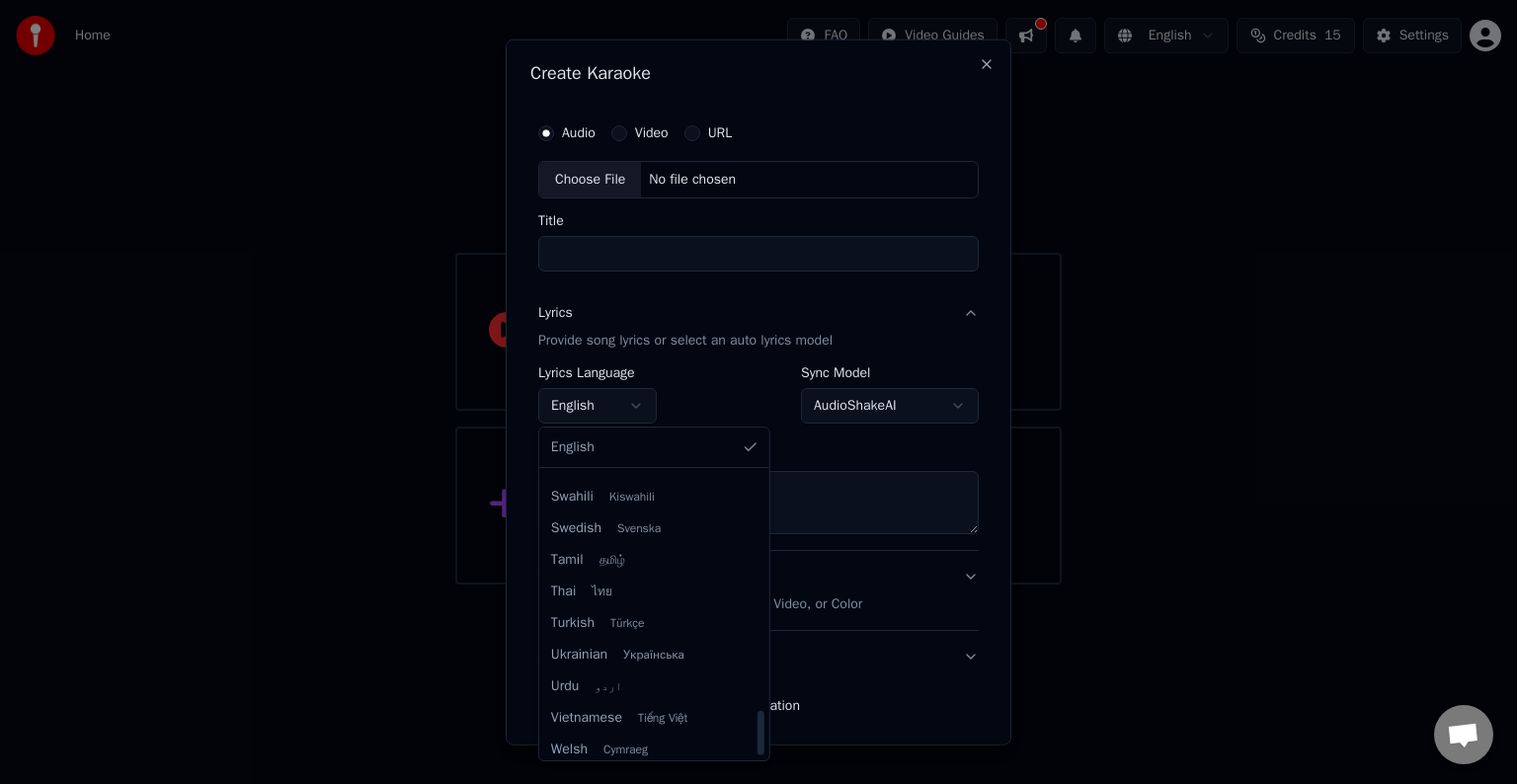 scroll, scrollTop: 1516, scrollLeft: 0, axis: vertical 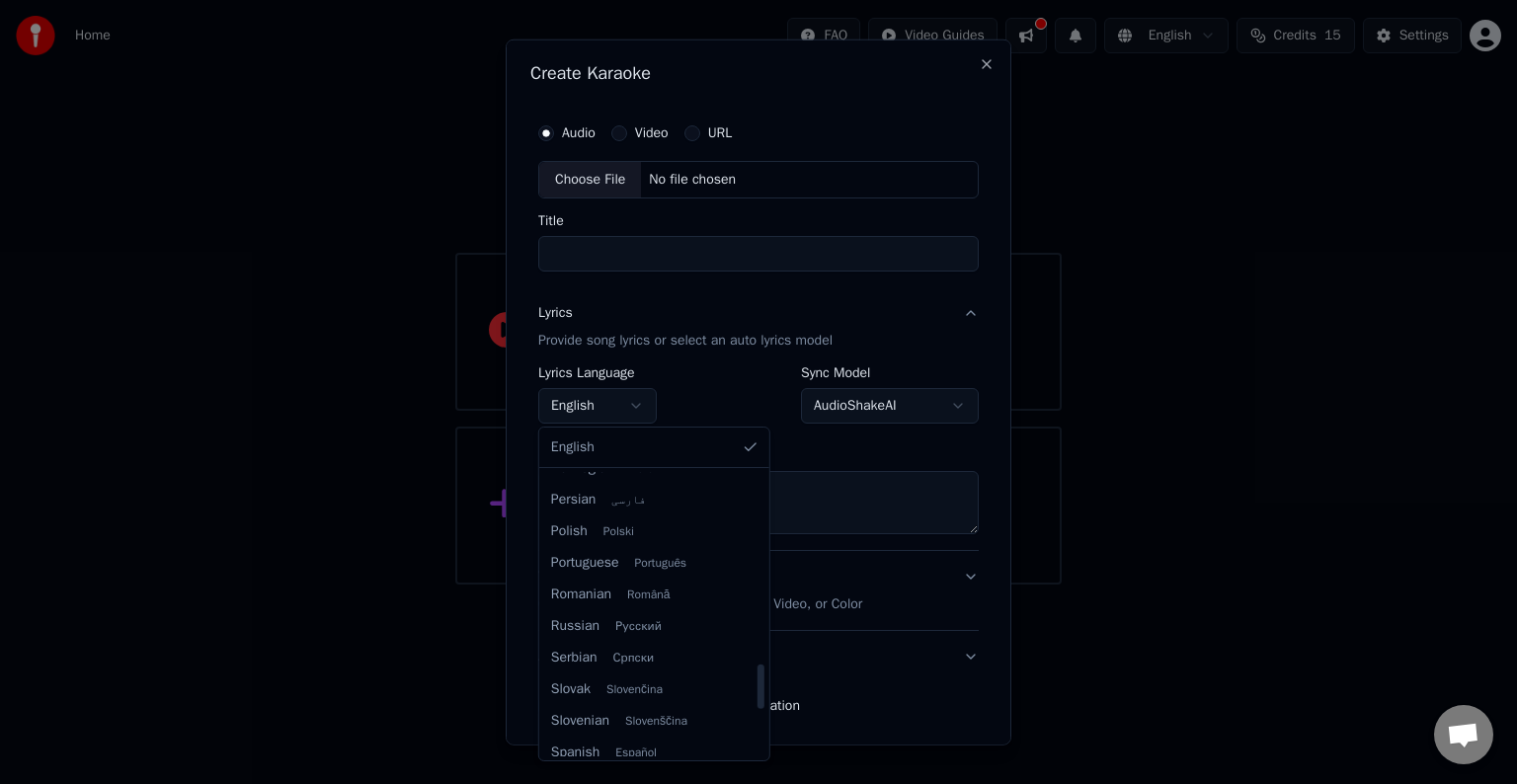 select on "**" 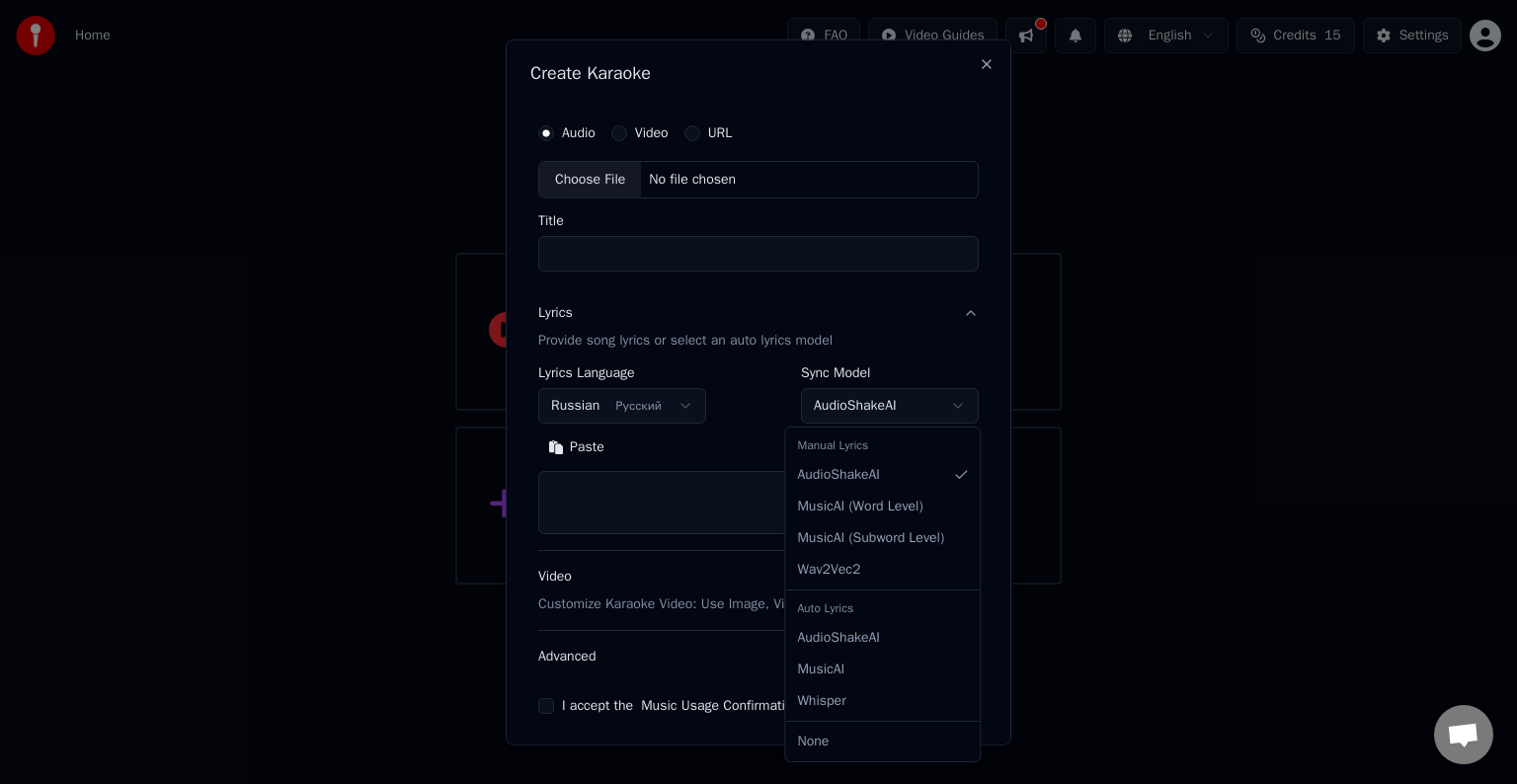 click on "**********" at bounding box center (758, 292) 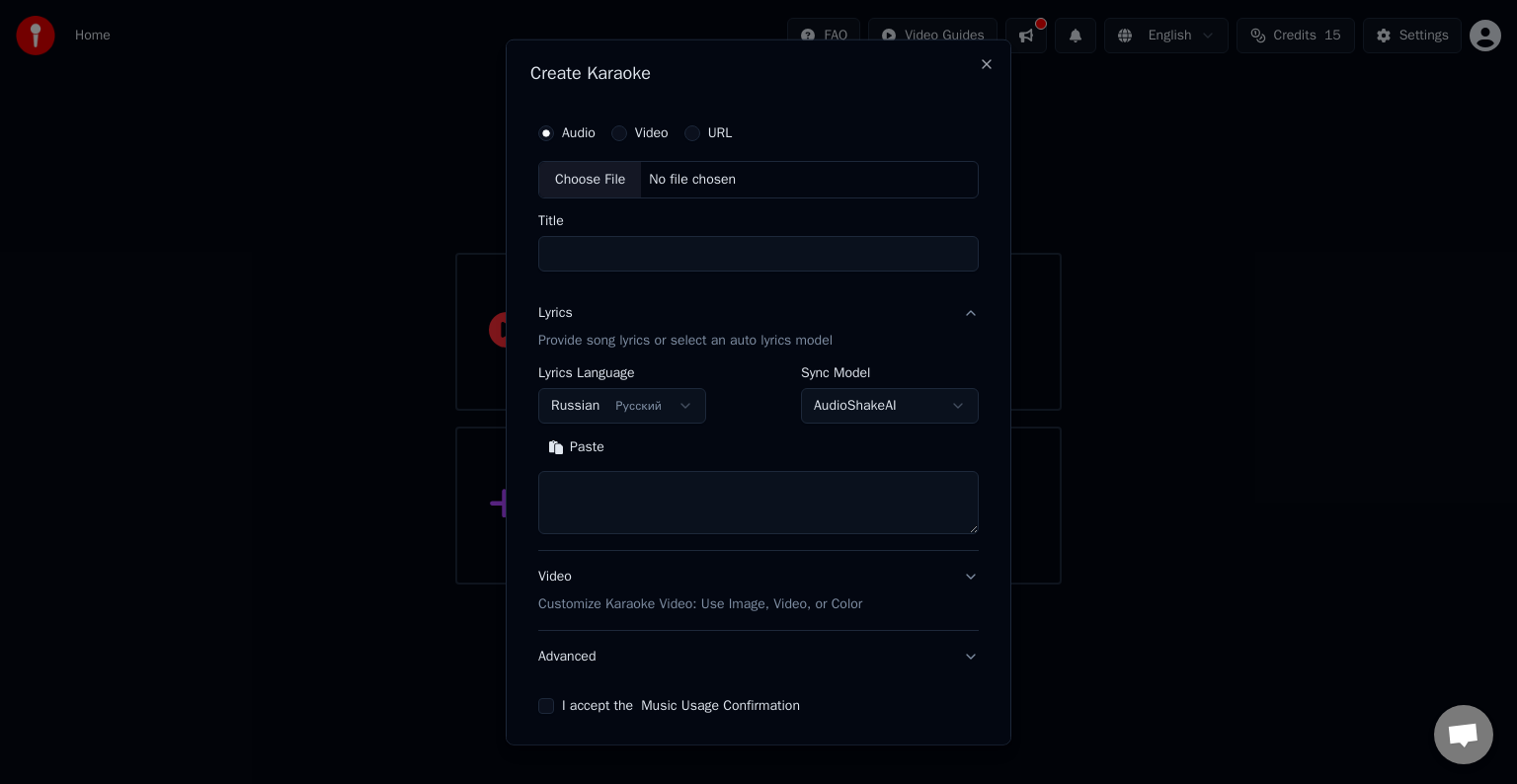 click on "**********" at bounding box center (758, 292) 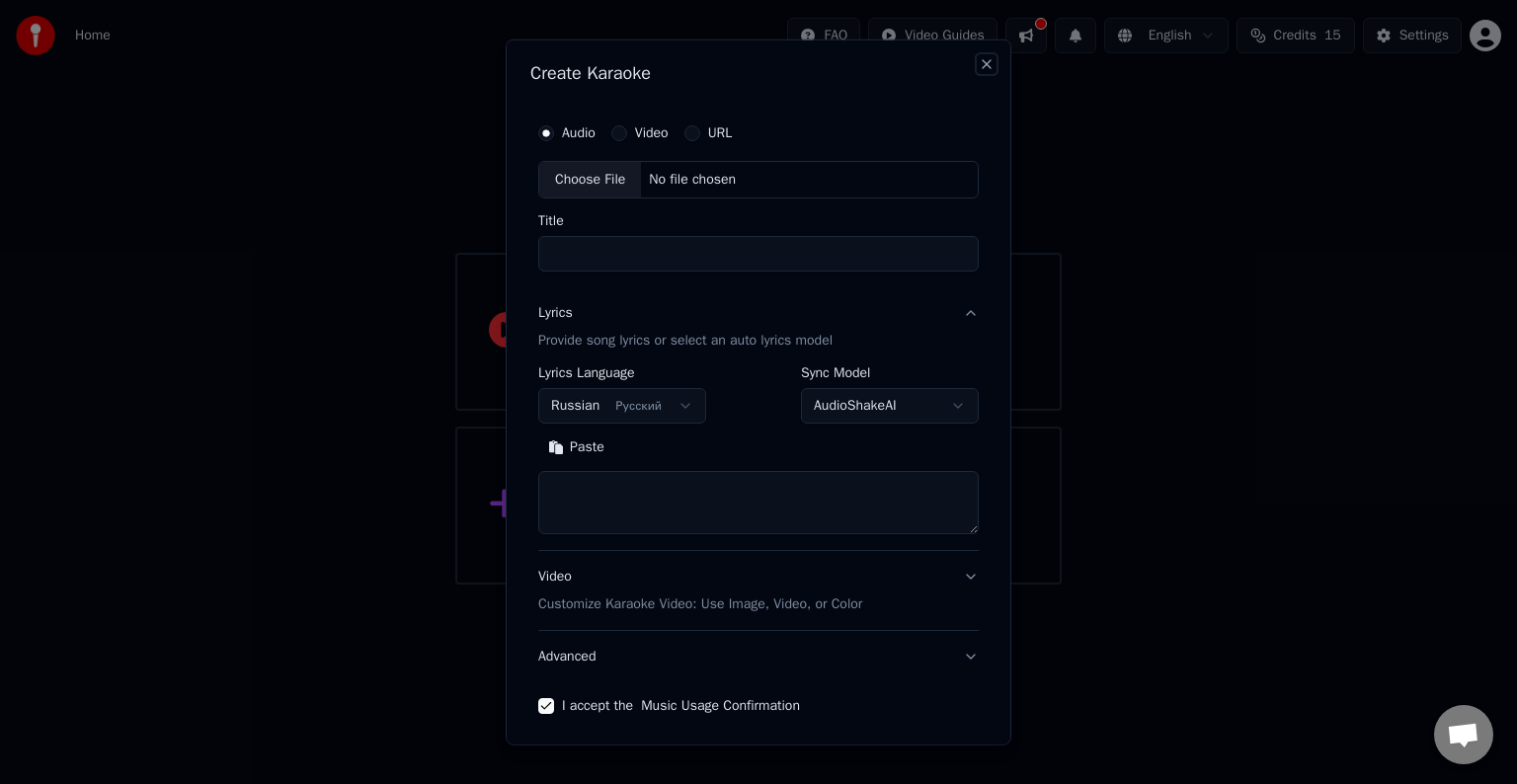 click on "Close" at bounding box center [987, 64] 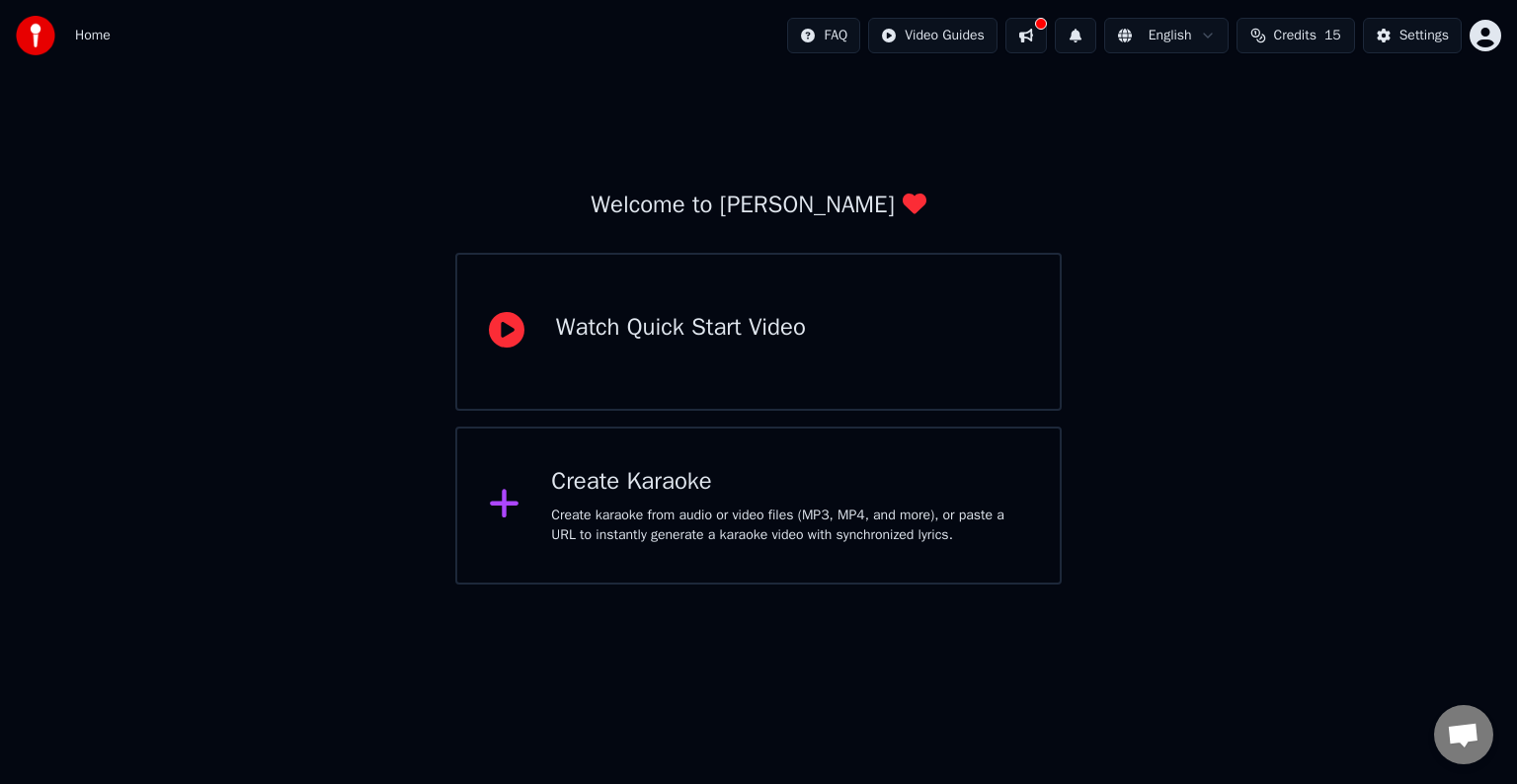 click on "Watch Quick Start Video" at bounding box center [680, 328] 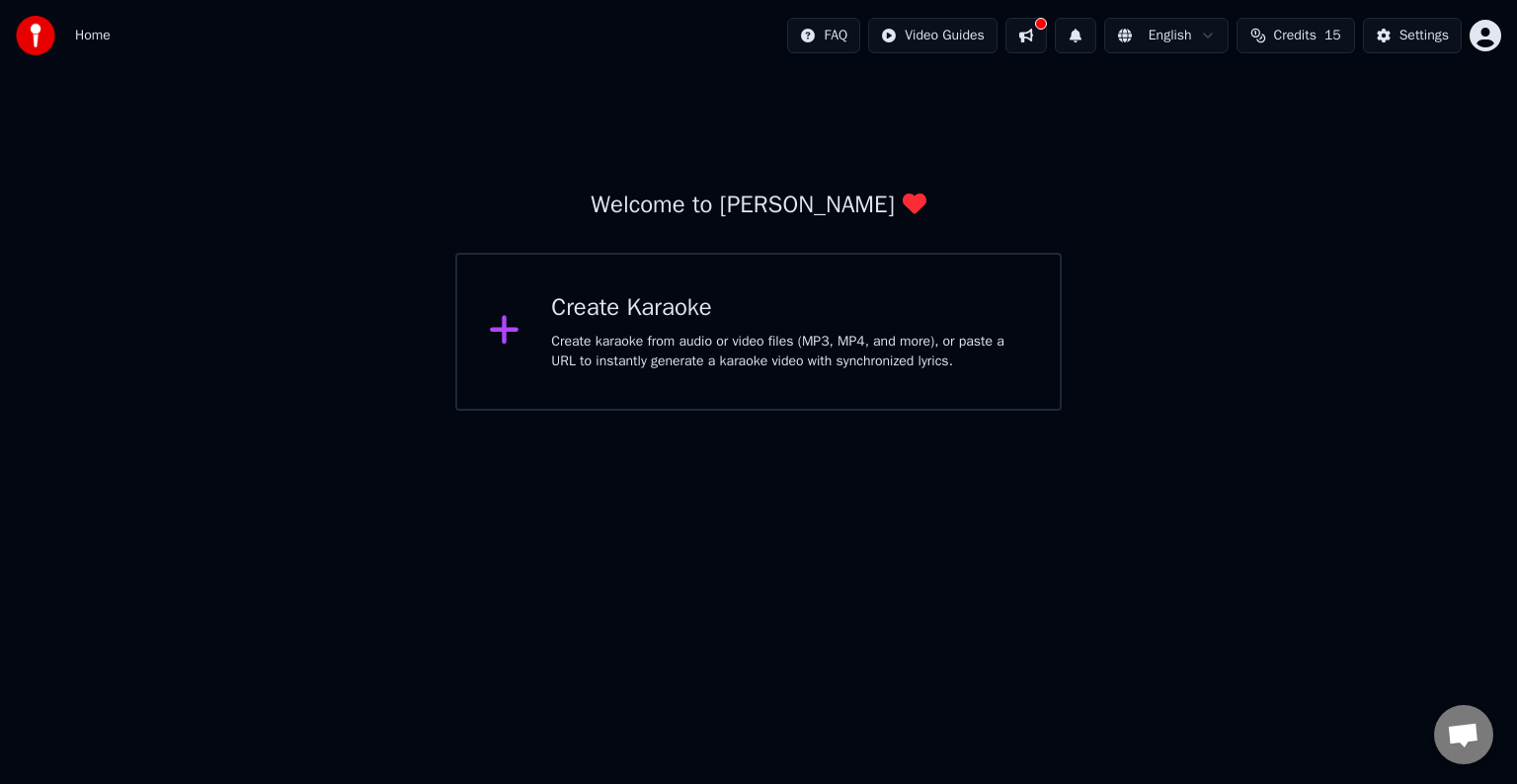 click on "Credits" at bounding box center [1295, 36] 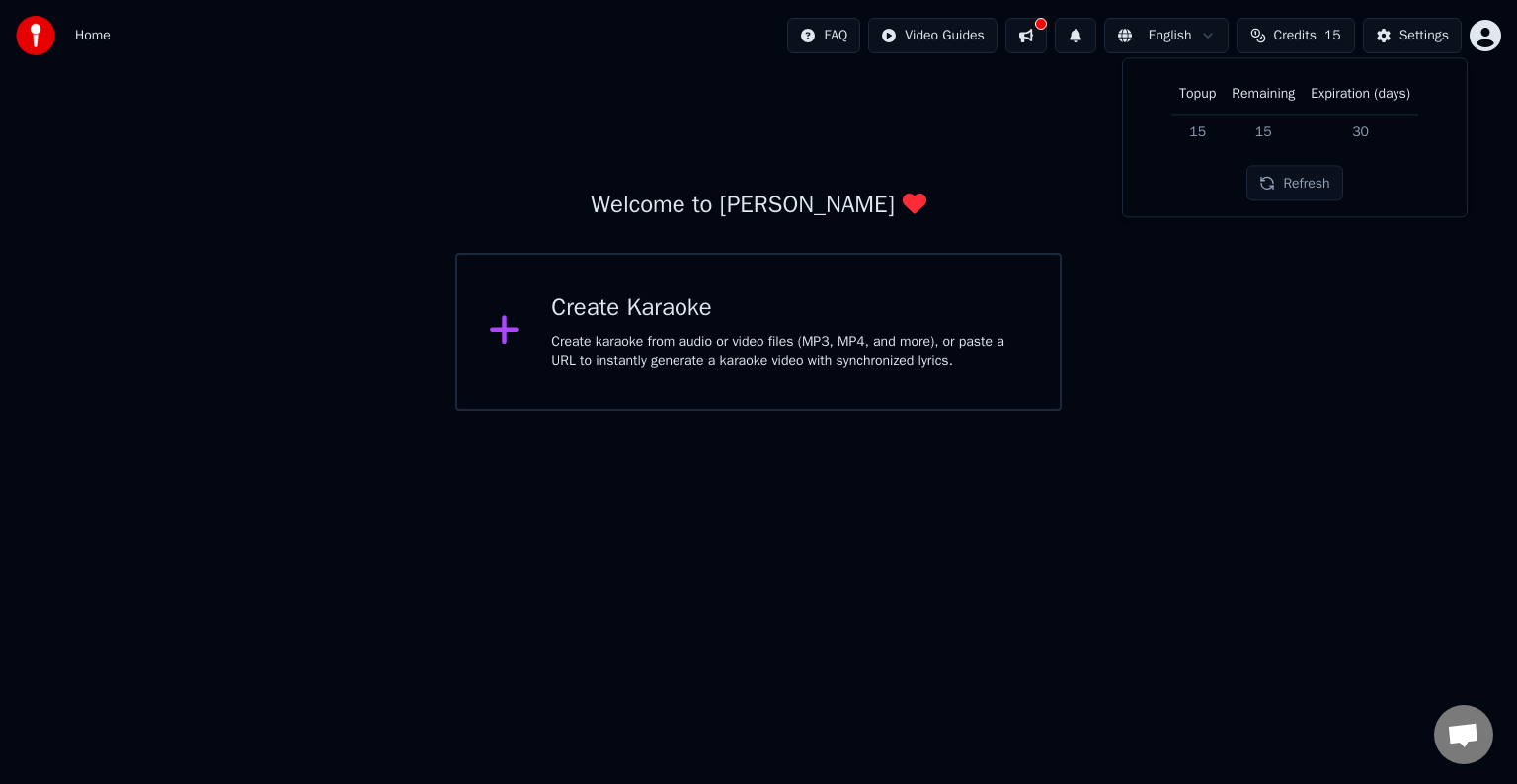 click on "Refresh" at bounding box center [1294, 184] 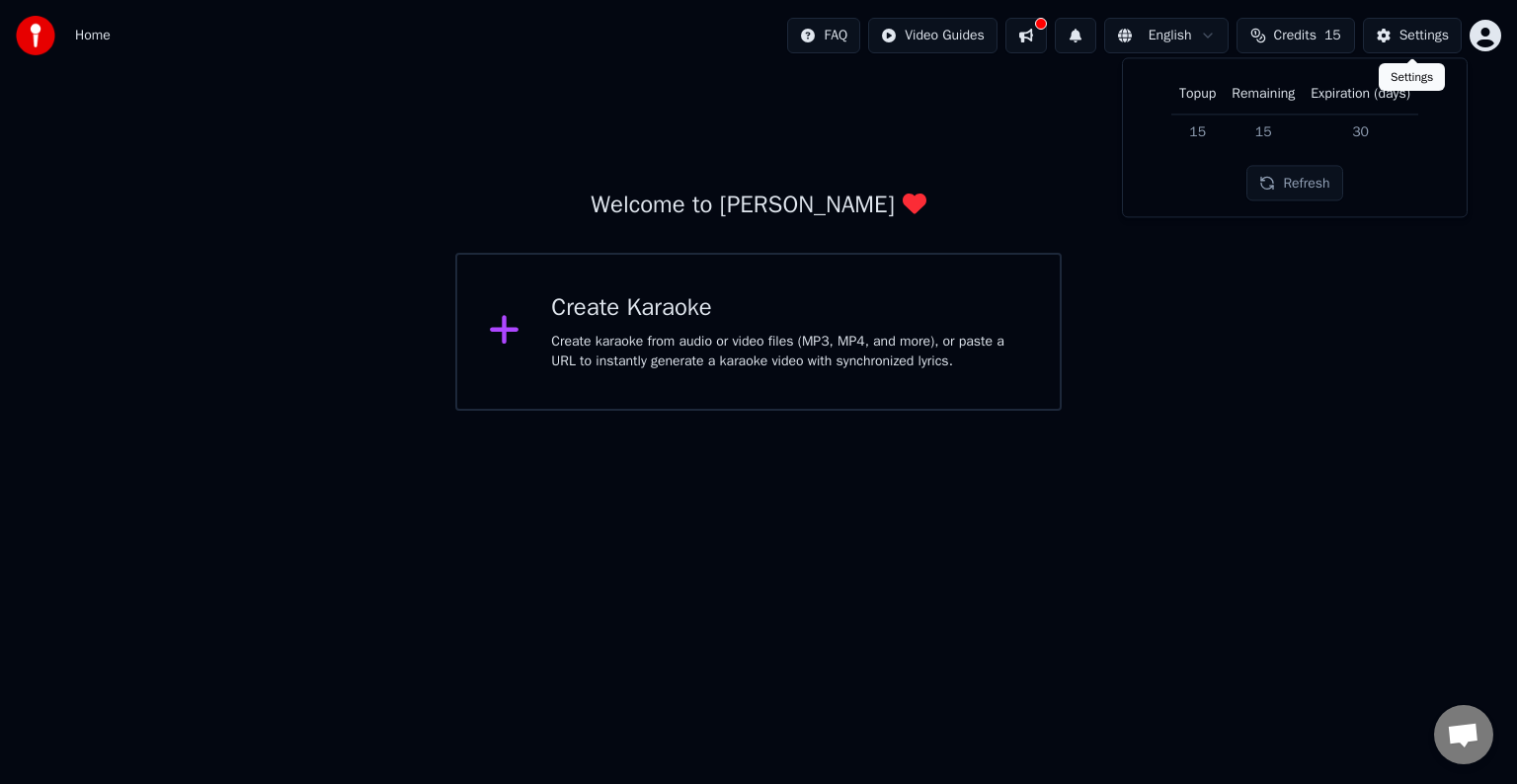 click on "Settings" at bounding box center (1424, 36) 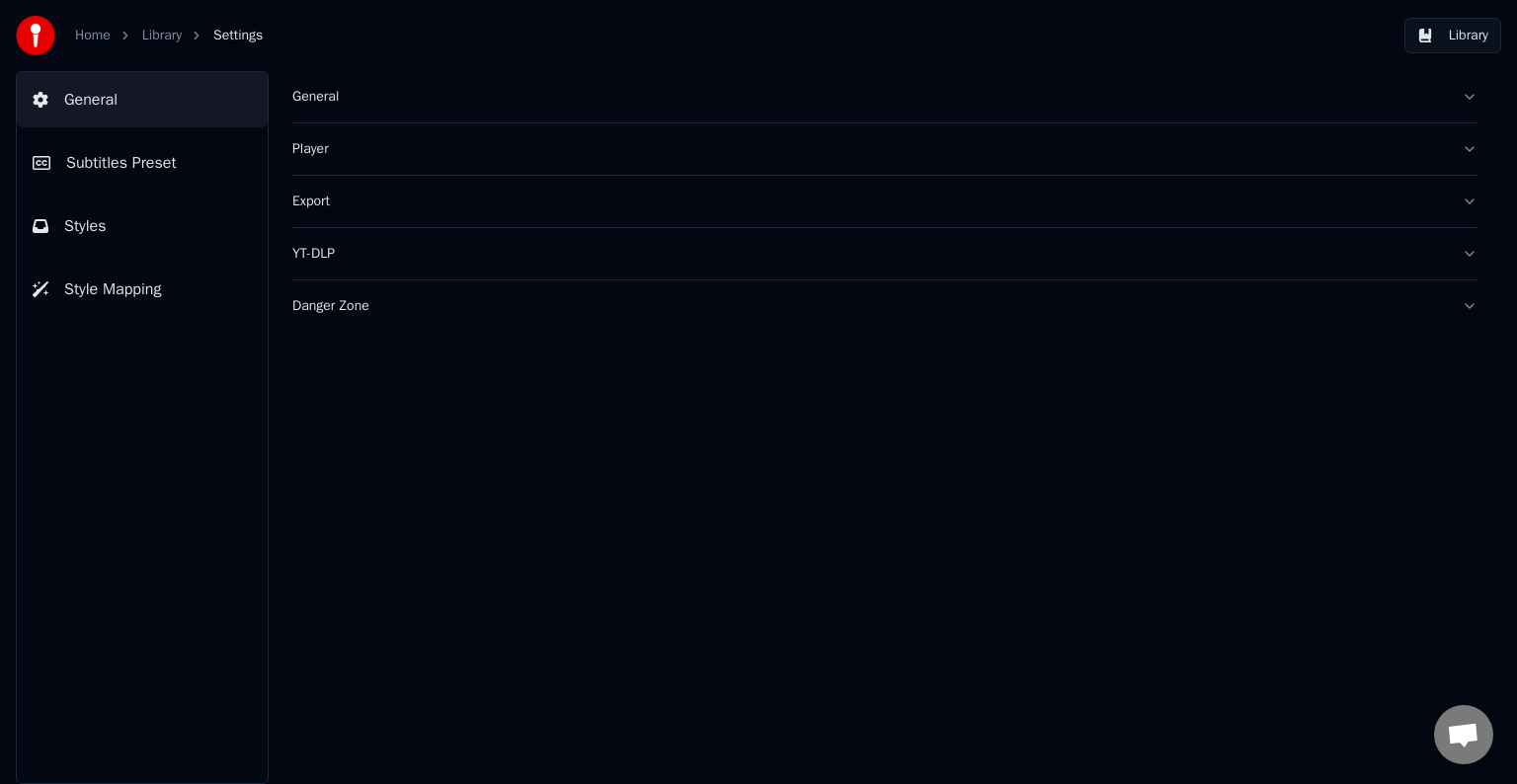 click on "Player" at bounding box center [869, 149] 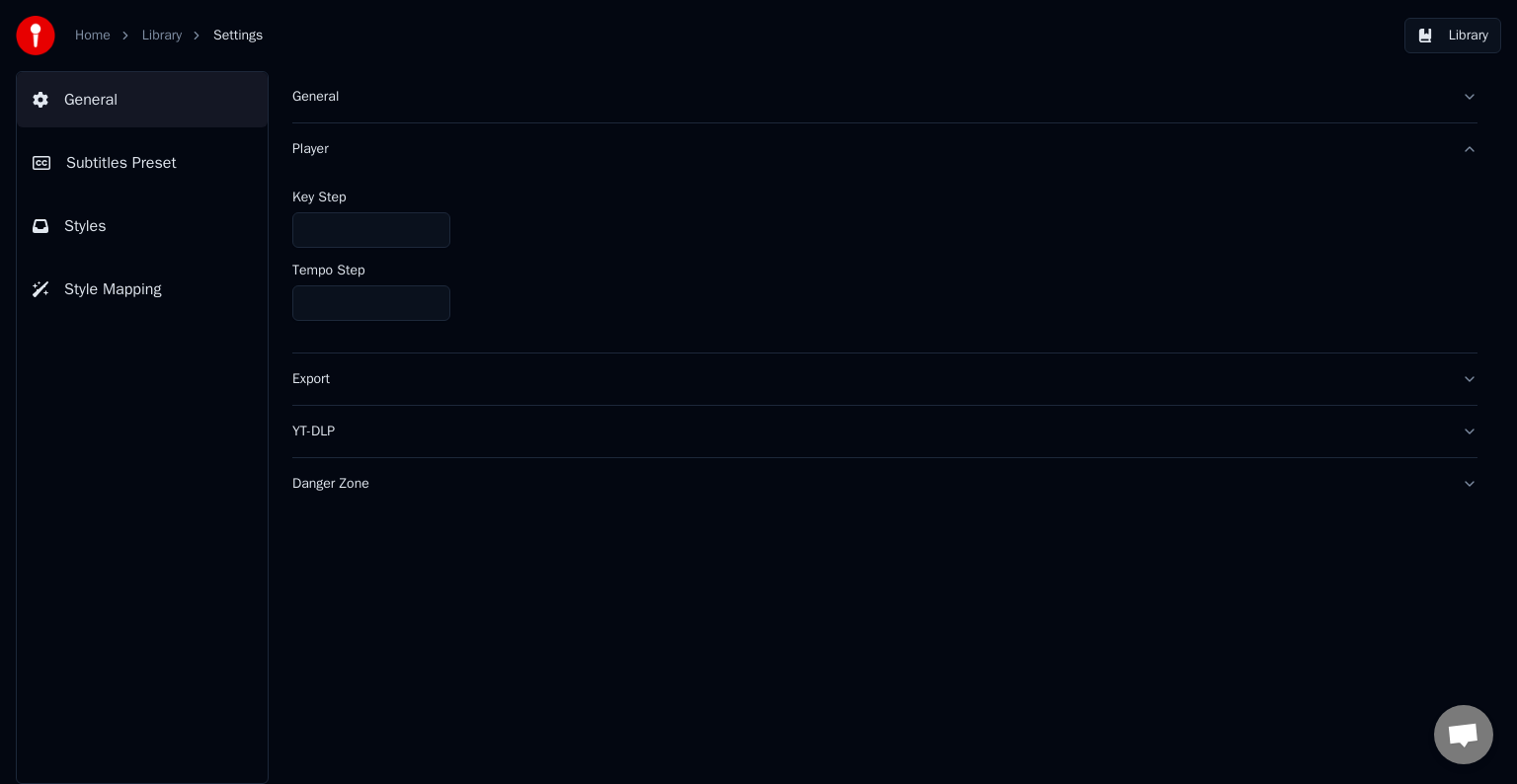 click on "Player" at bounding box center [869, 149] 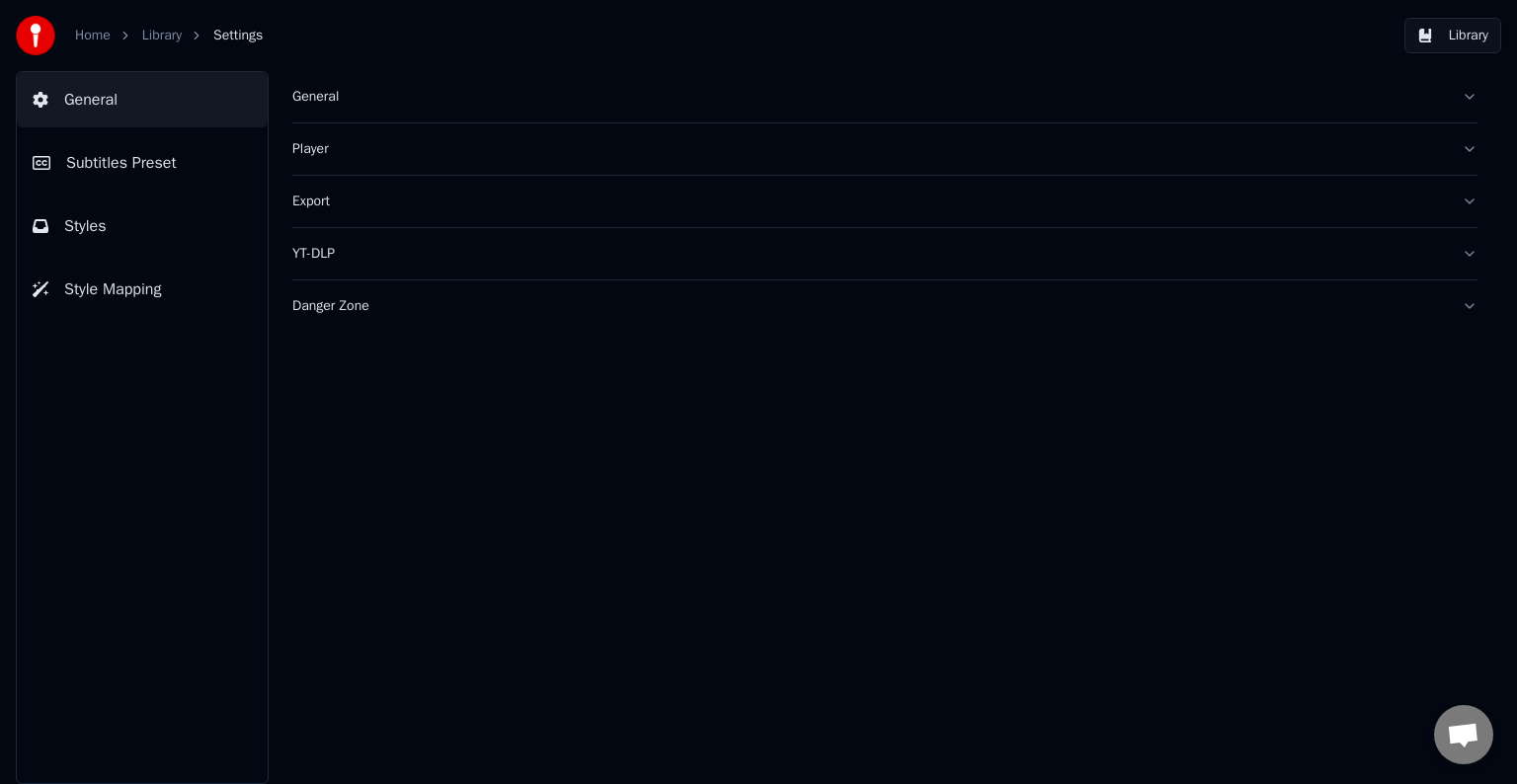 click on "General" at bounding box center (91, 100) 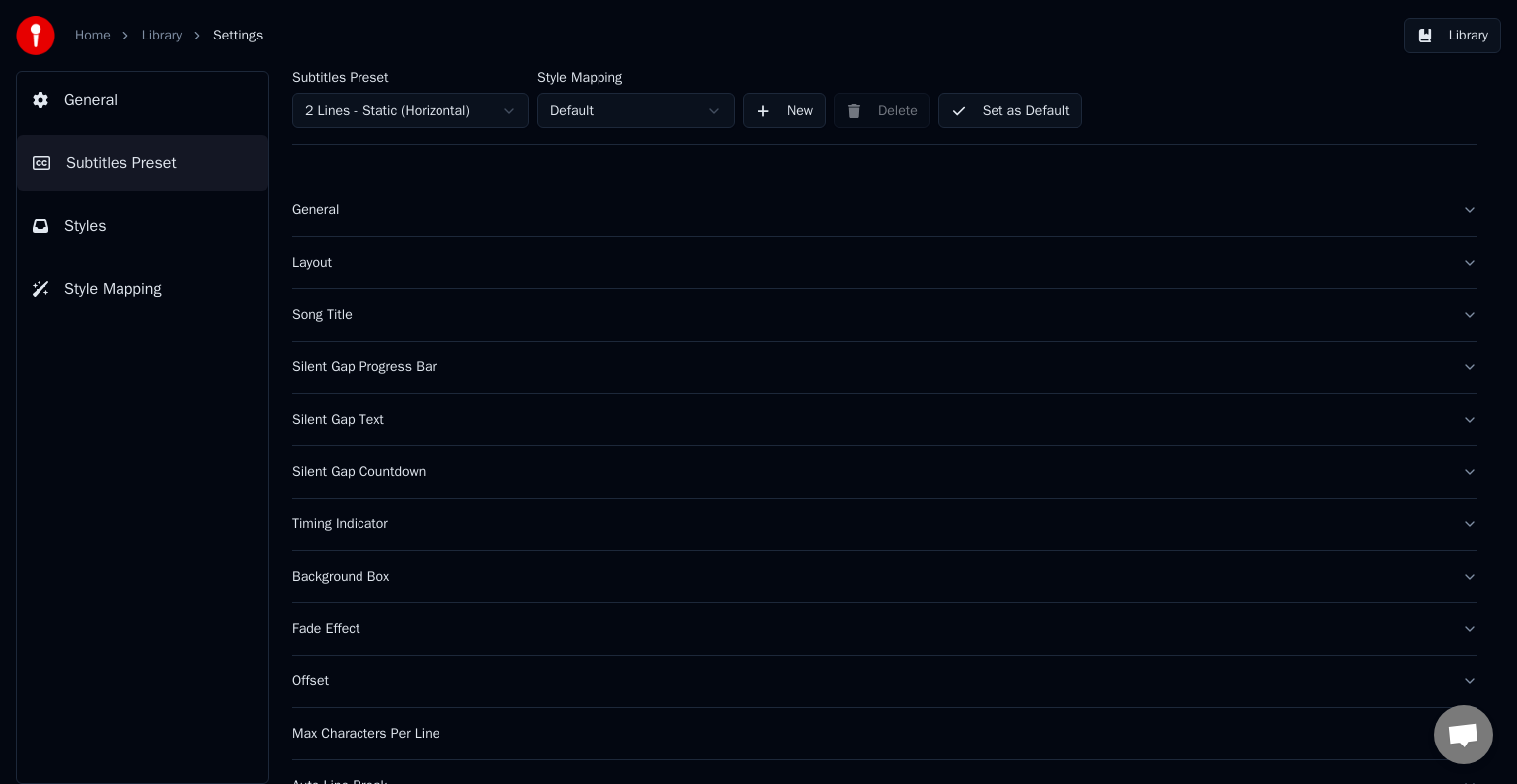 click on "General" at bounding box center [91, 100] 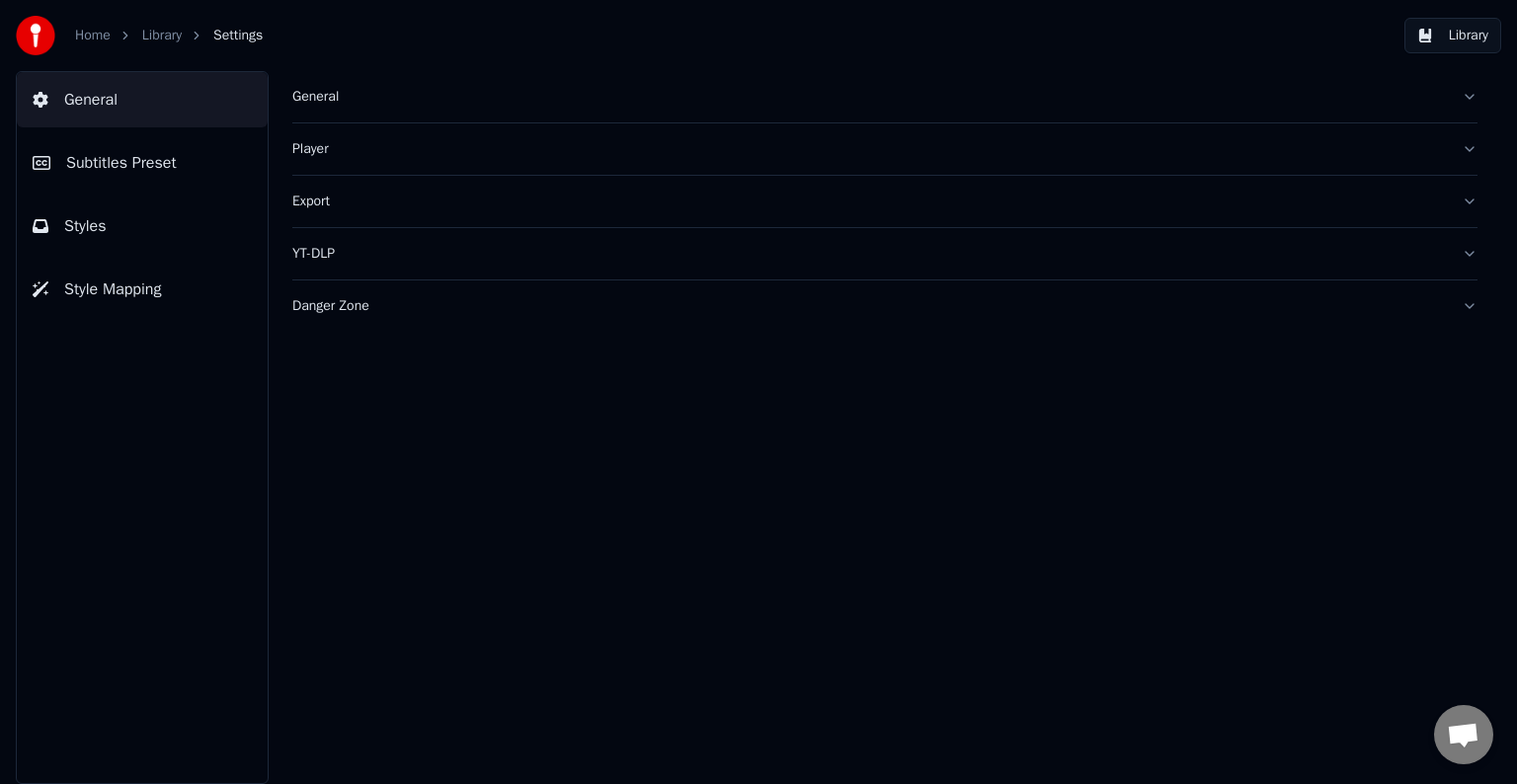 click on "Home" at bounding box center [93, 36] 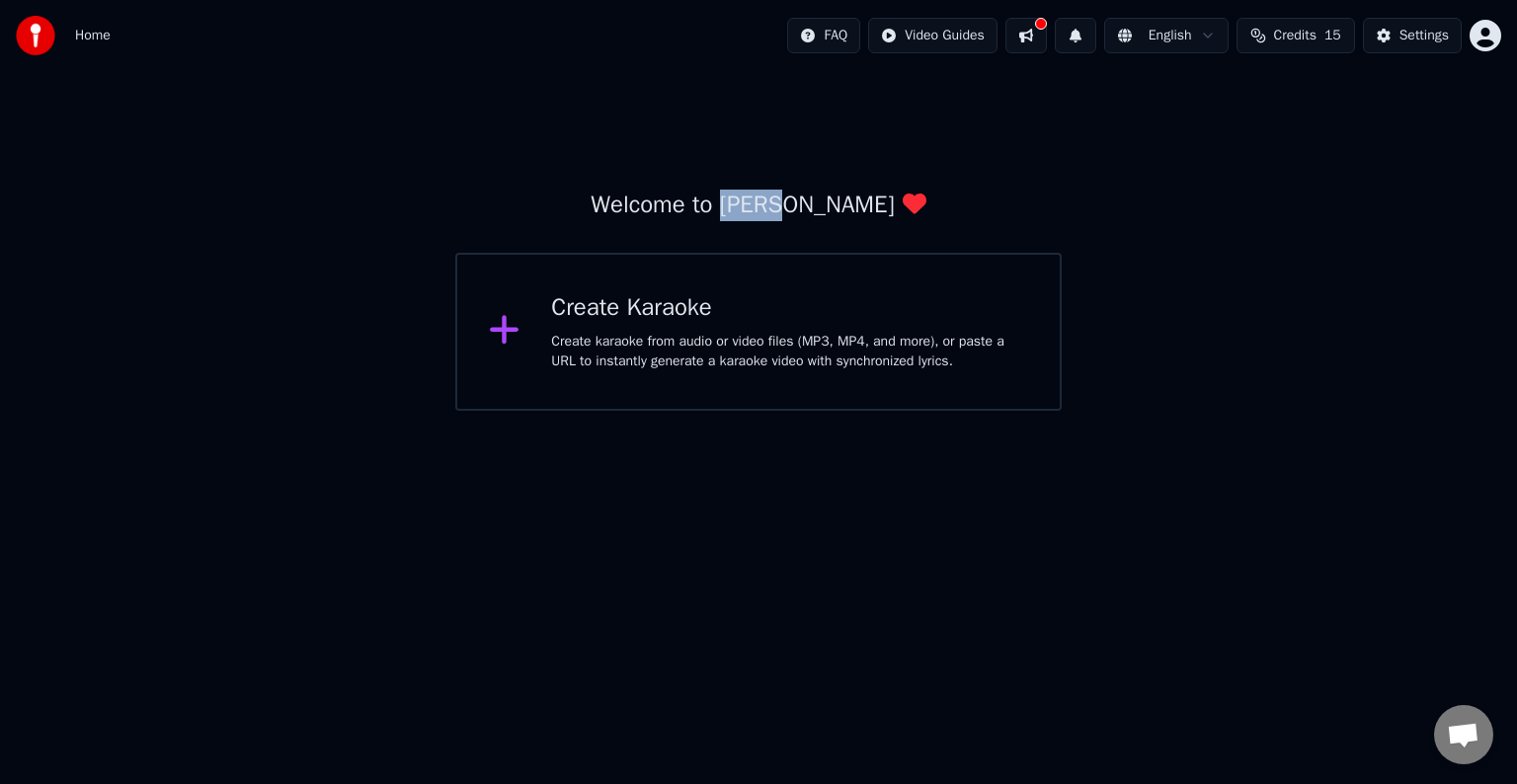 drag, startPoint x: 784, startPoint y: 203, endPoint x: 849, endPoint y: 208, distance: 65.192024 